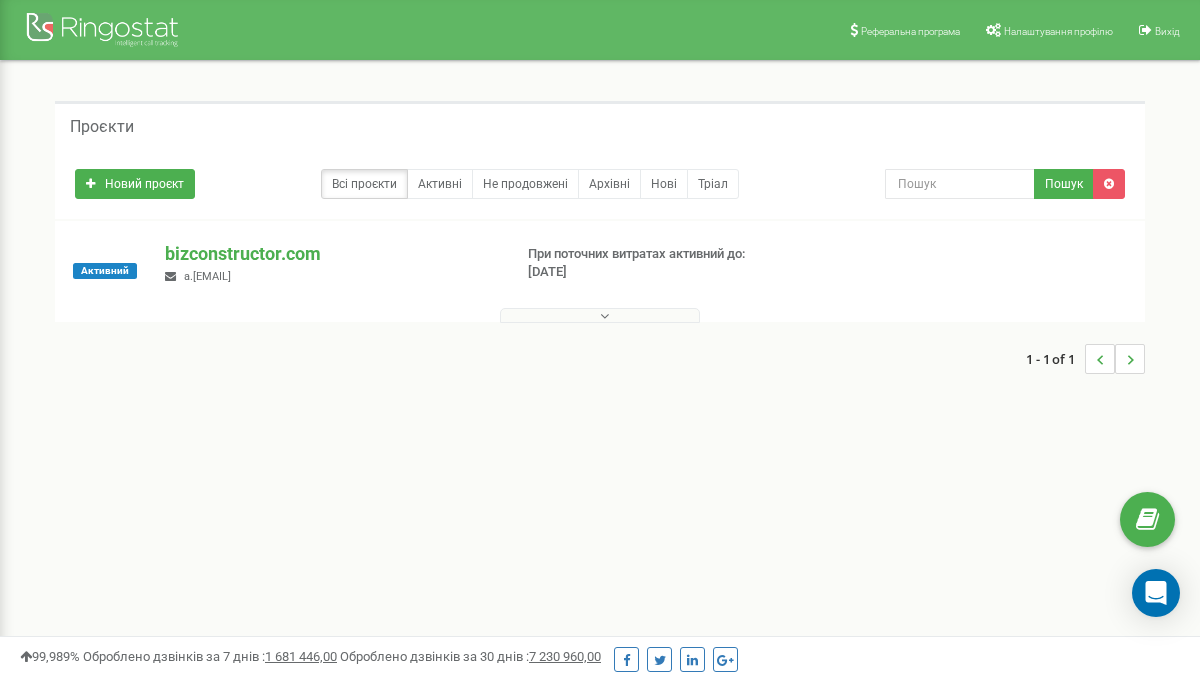 scroll, scrollTop: 0, scrollLeft: 0, axis: both 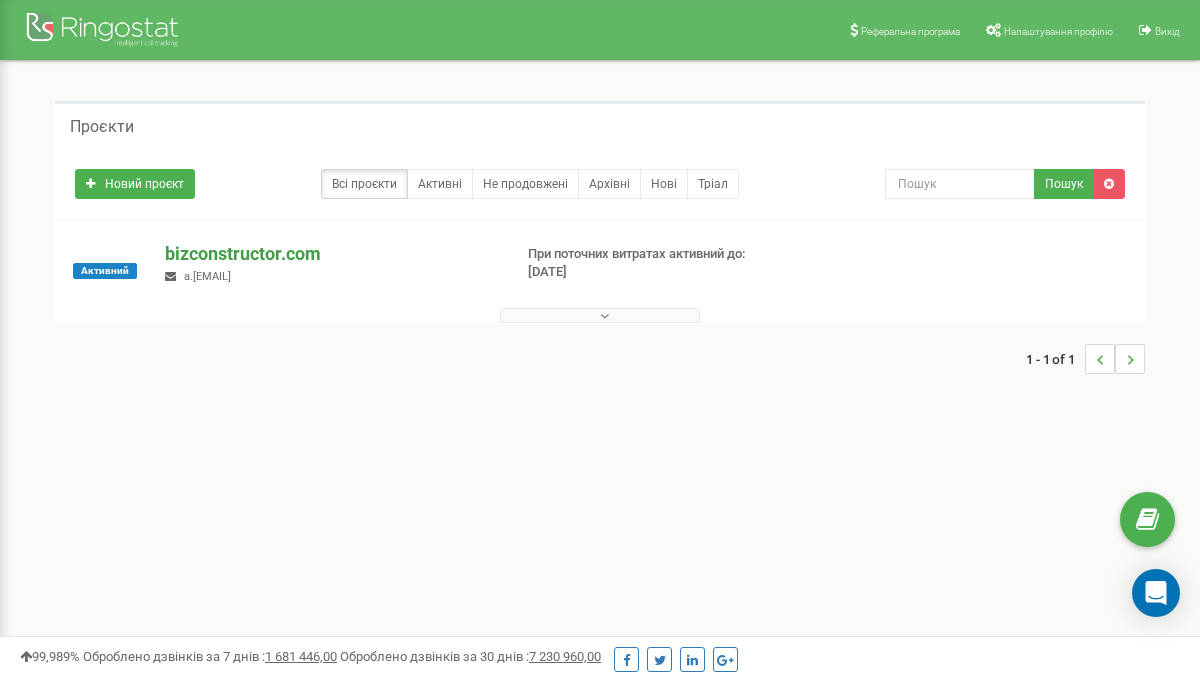 click on "bizconstructor.com" at bounding box center (330, 254) 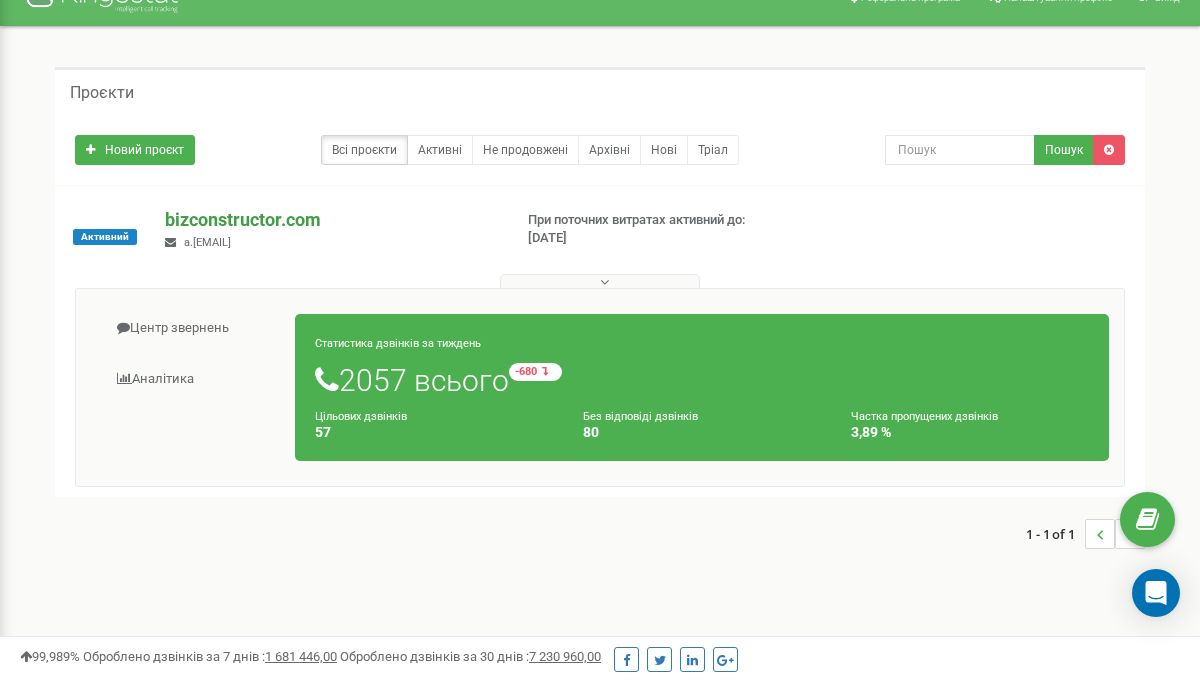 scroll, scrollTop: 0, scrollLeft: 0, axis: both 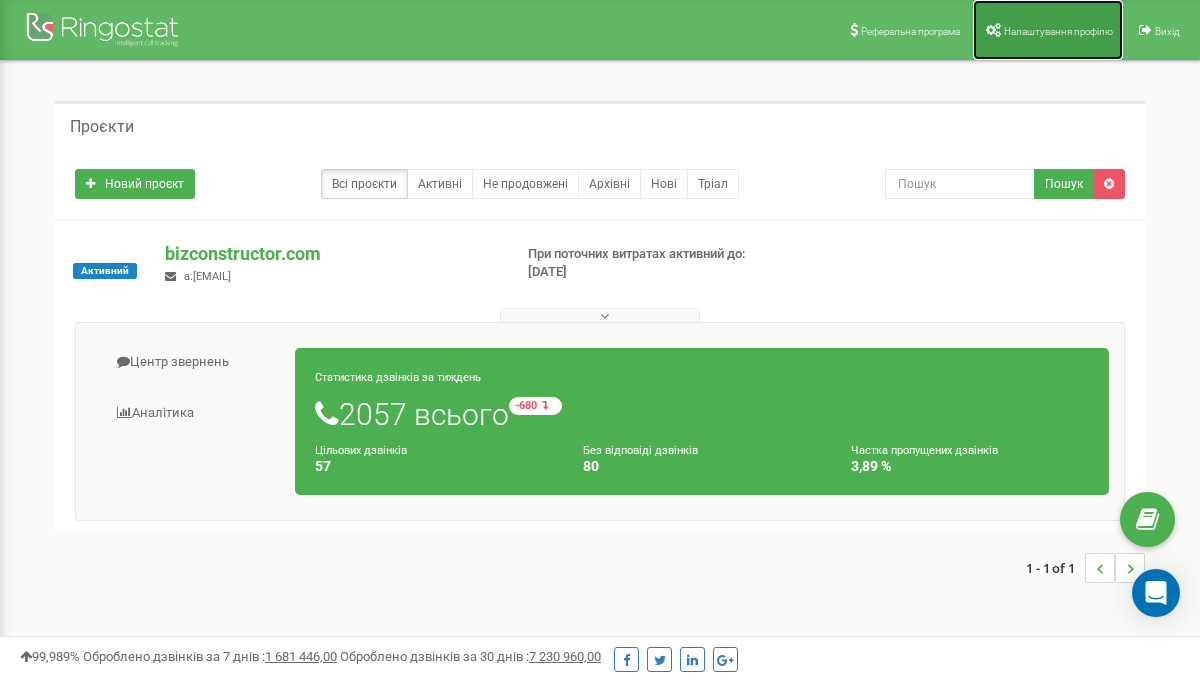 click on "Налаштування профілю" at bounding box center [1048, 30] 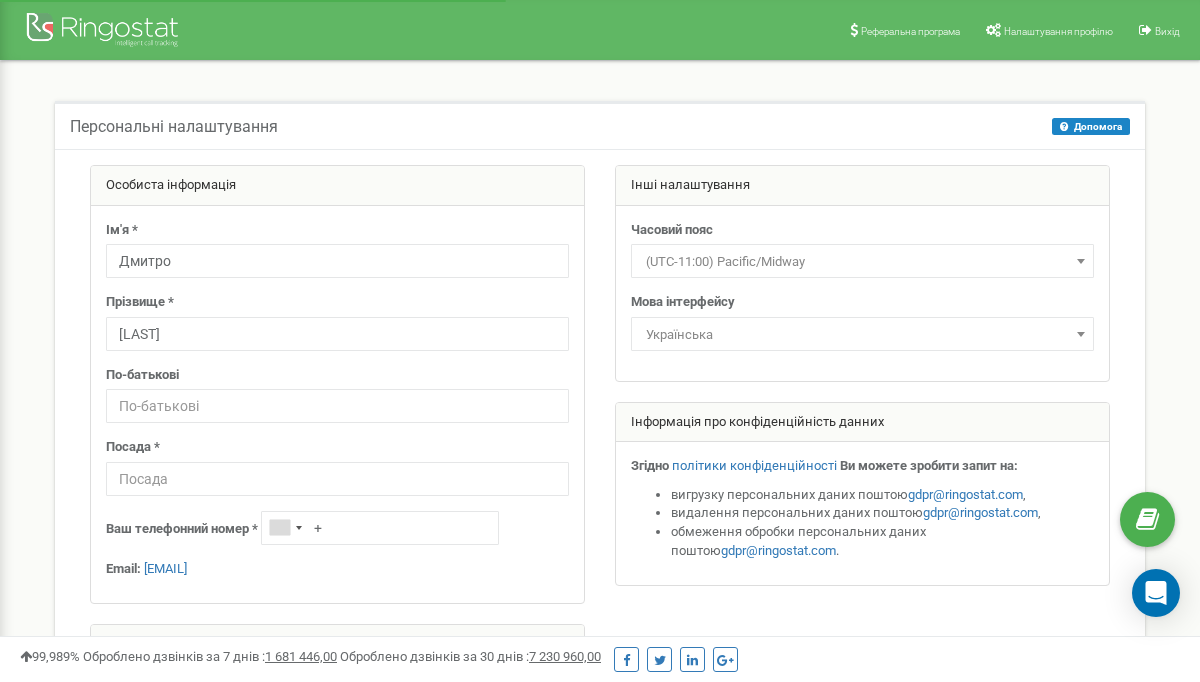 scroll, scrollTop: 0, scrollLeft: 0, axis: both 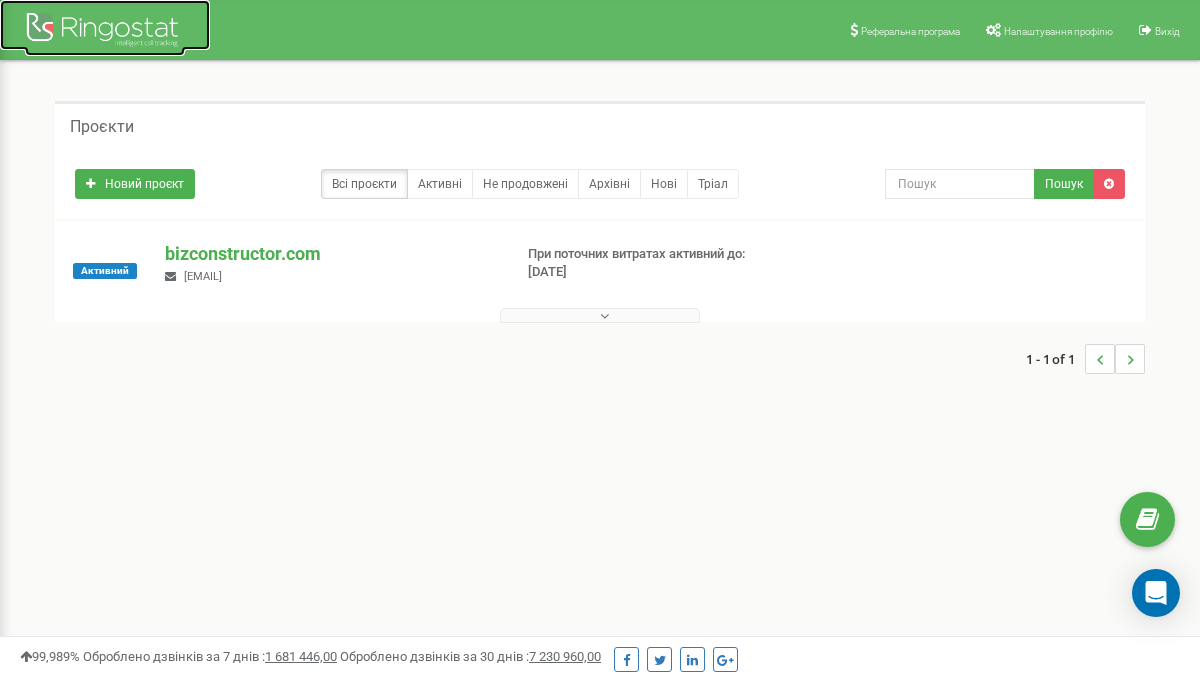 click at bounding box center (105, 32) 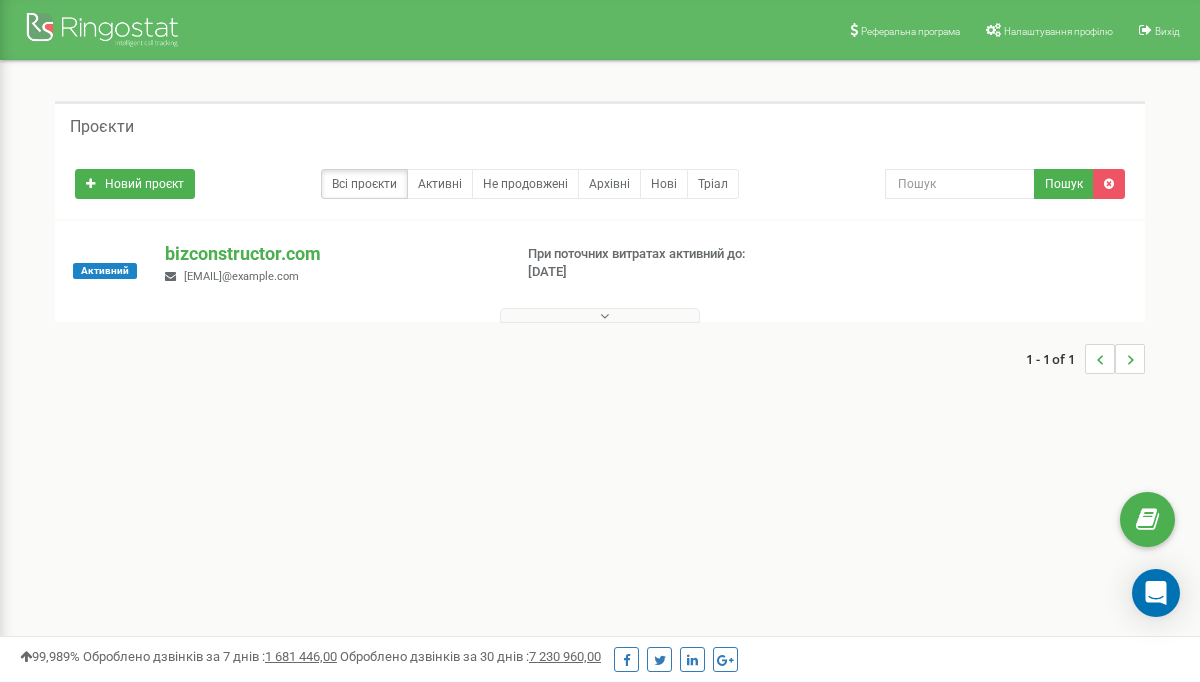 scroll, scrollTop: 0, scrollLeft: 0, axis: both 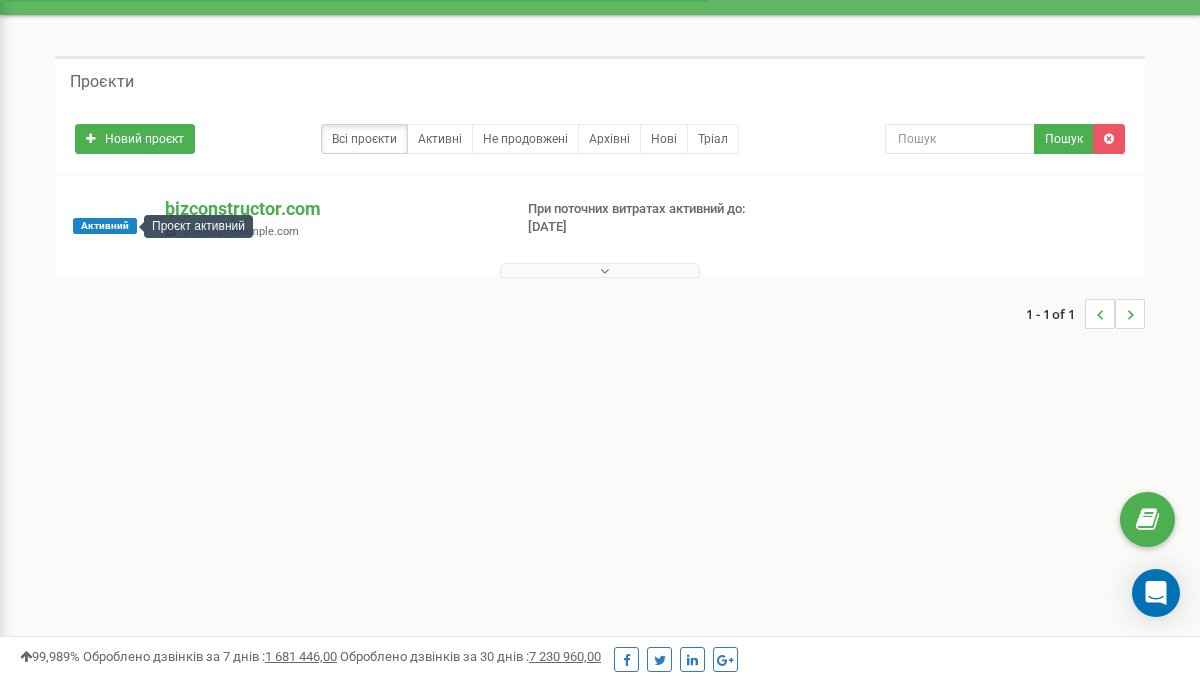 click on "Активний" at bounding box center (105, 226) 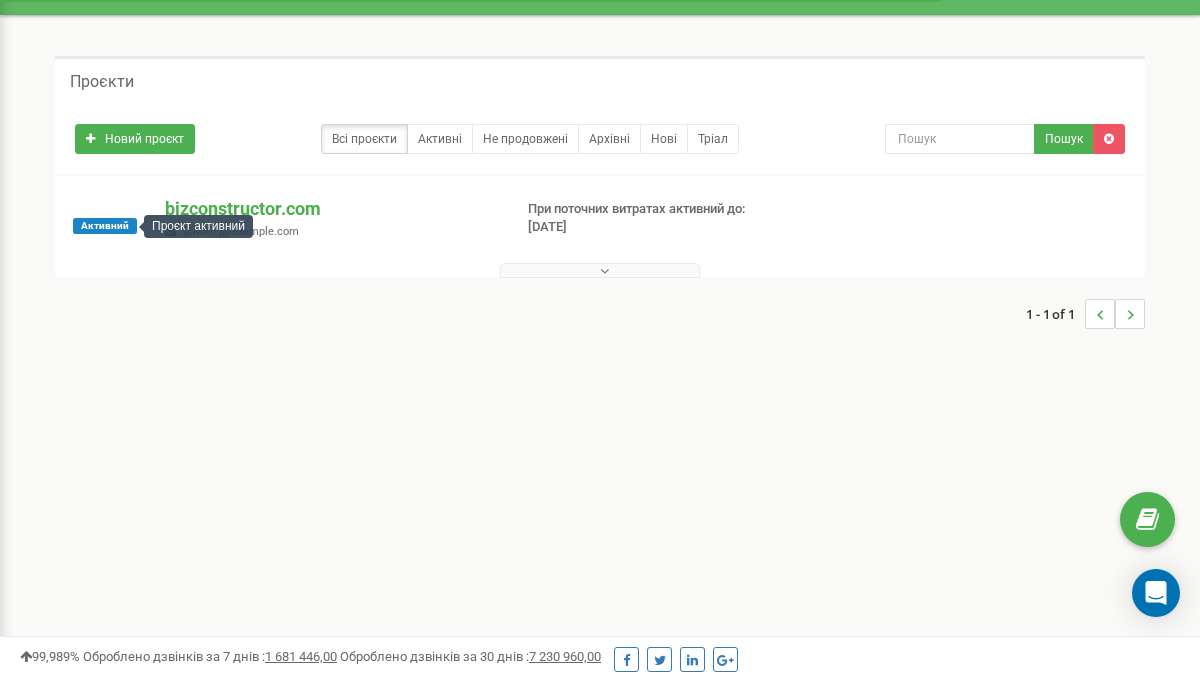 click on "Активний" at bounding box center [105, 226] 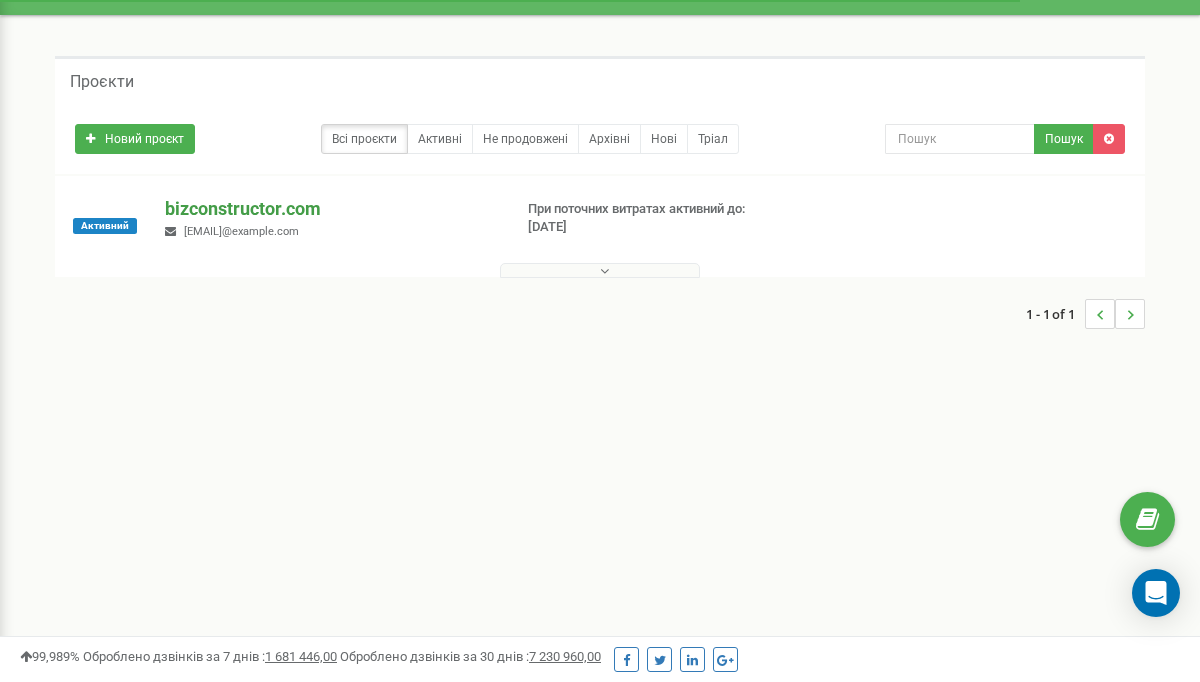 click on "bizconstructor.com" at bounding box center [330, 209] 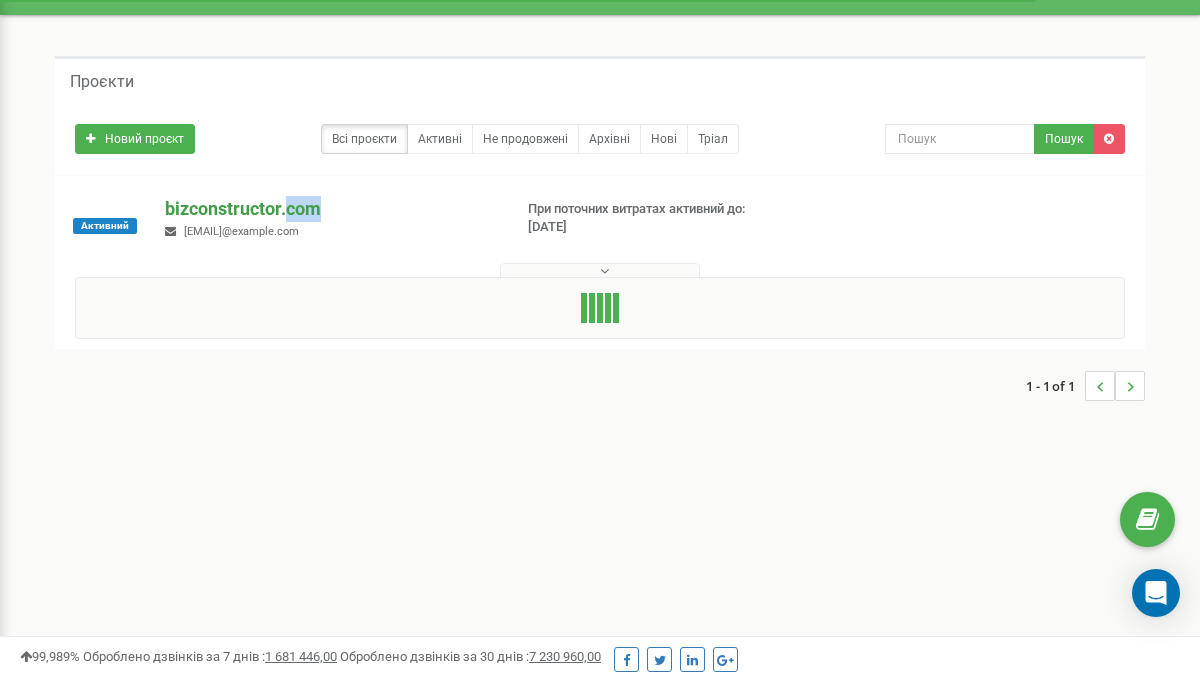 click on "bizconstructor.com" at bounding box center (330, 209) 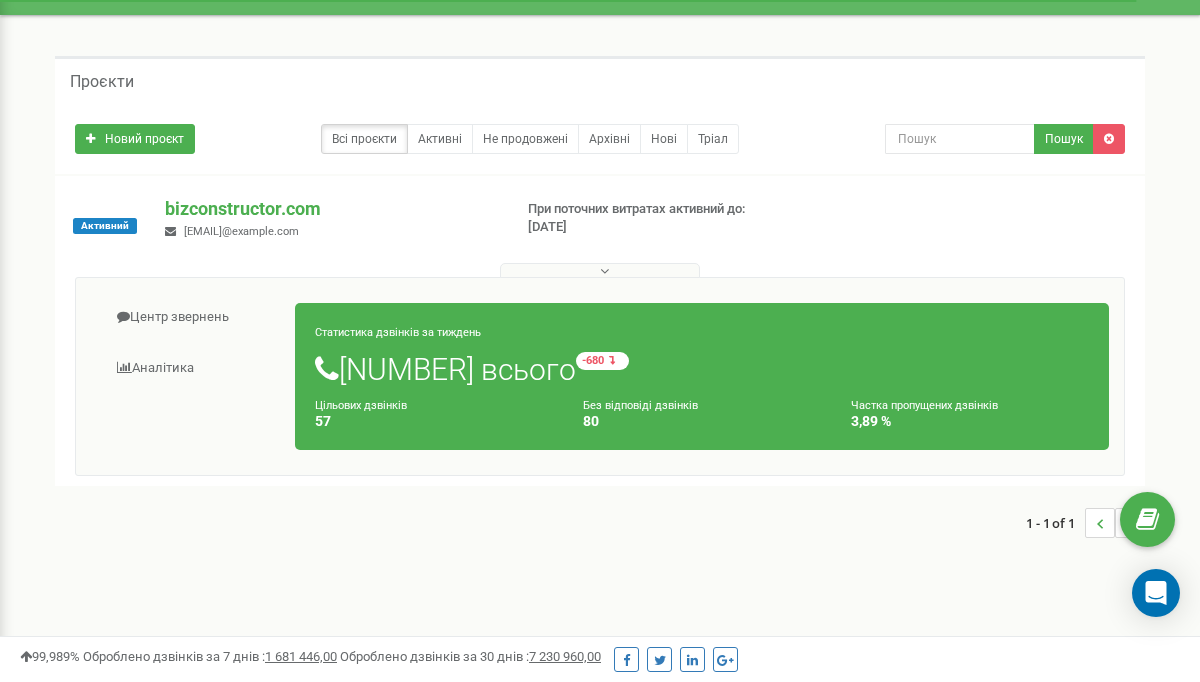click on "2057 всього
-680                                   відносно минулого тижня" at bounding box center (702, 369) 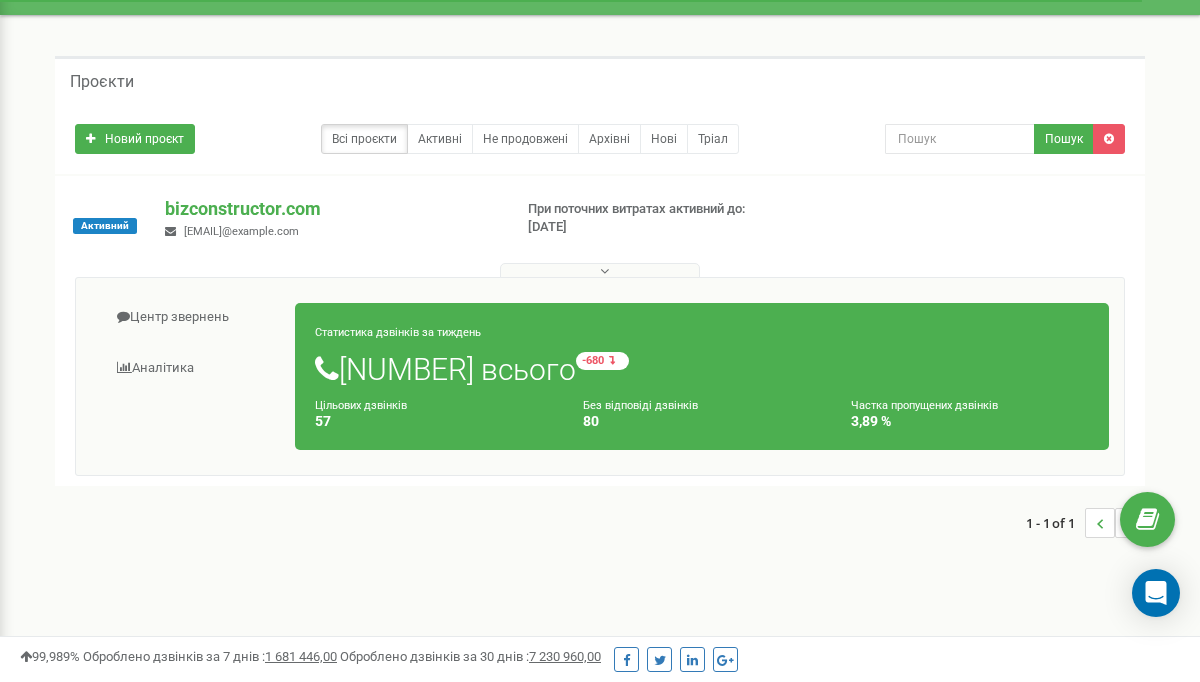 click on "2057 всього
-680                                   відносно минулого тижня" at bounding box center (702, 369) 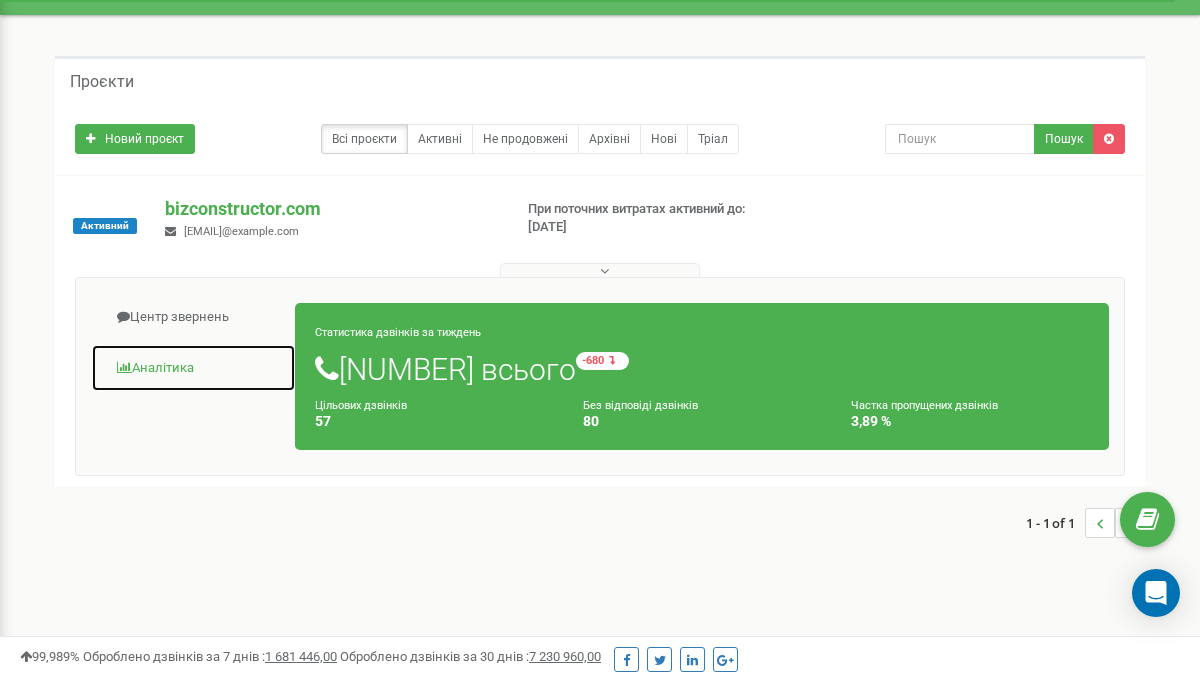 click on "Аналiтика" at bounding box center [193, 368] 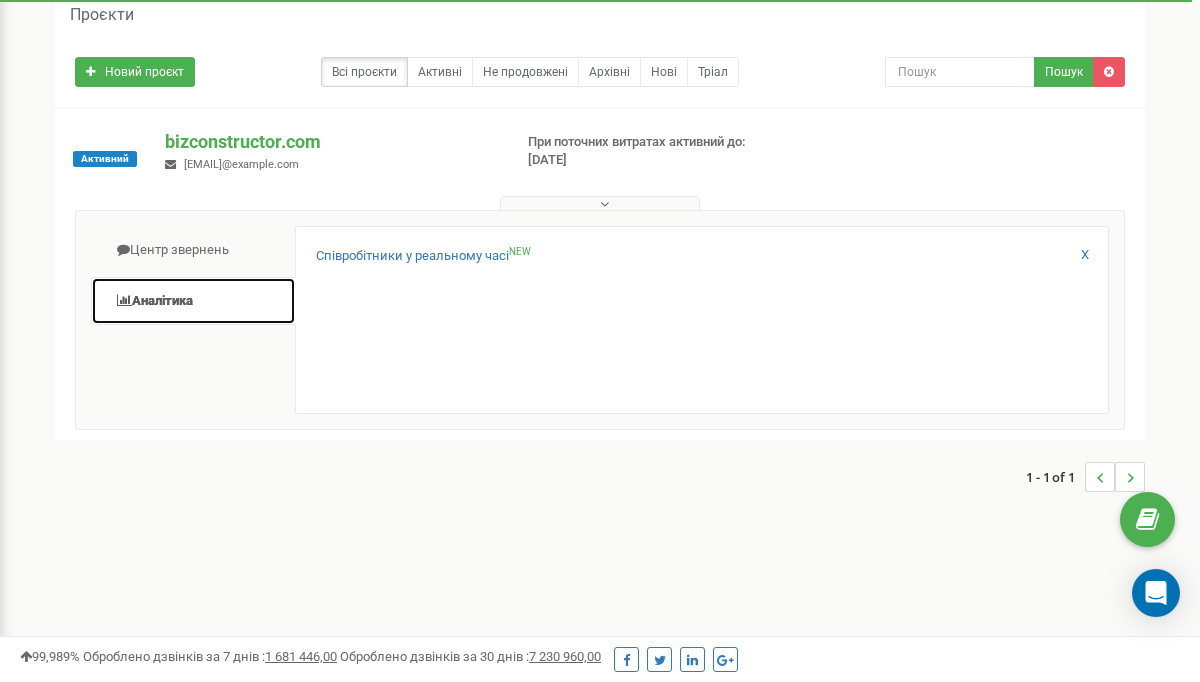 scroll, scrollTop: 113, scrollLeft: 0, axis: vertical 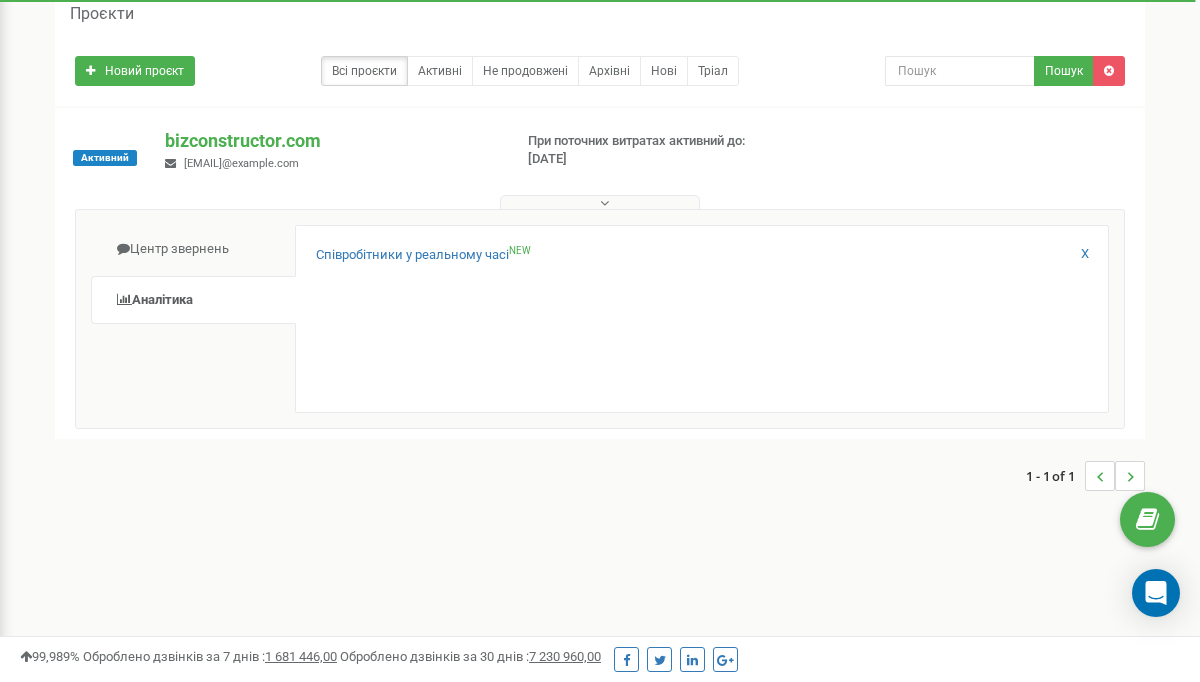 click on "Співробітники у реальному часі  NEW
X" at bounding box center (702, 319) 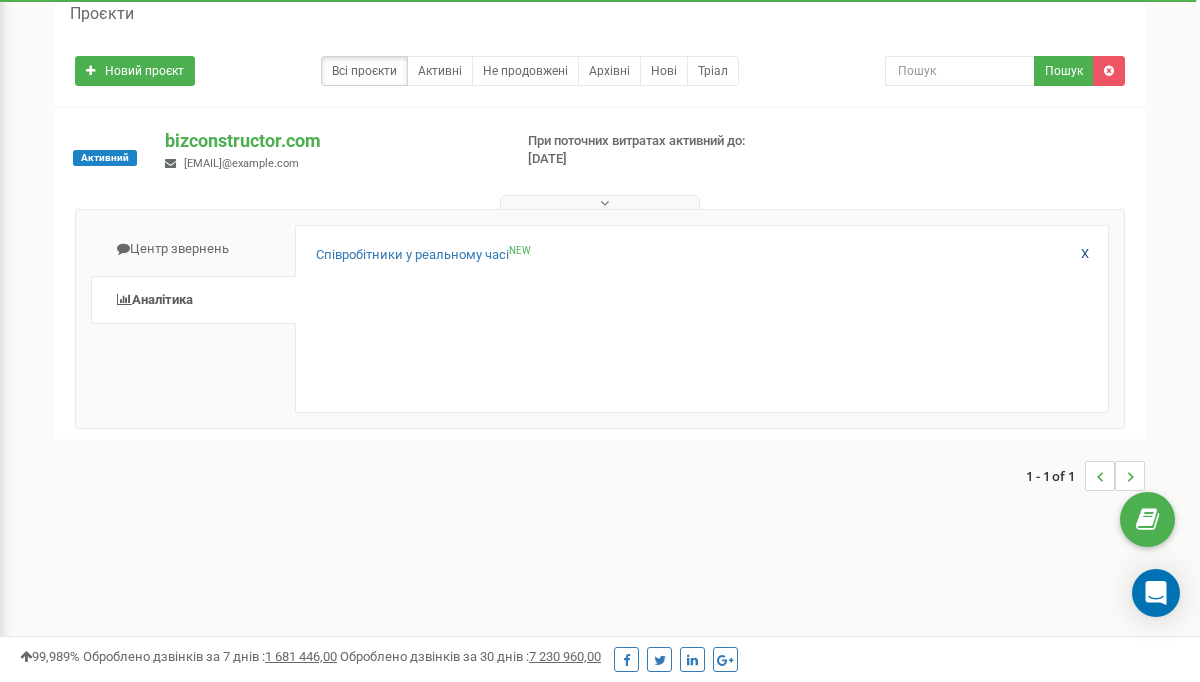 click on "X" at bounding box center [1085, 254] 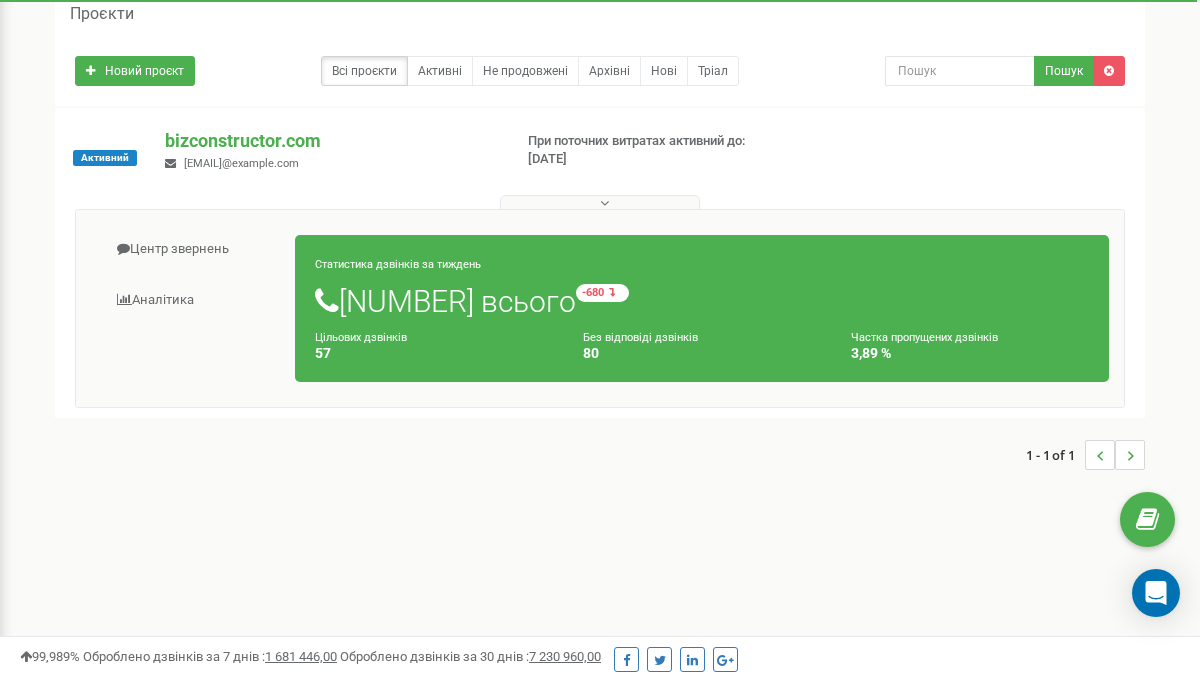 scroll, scrollTop: 0, scrollLeft: 0, axis: both 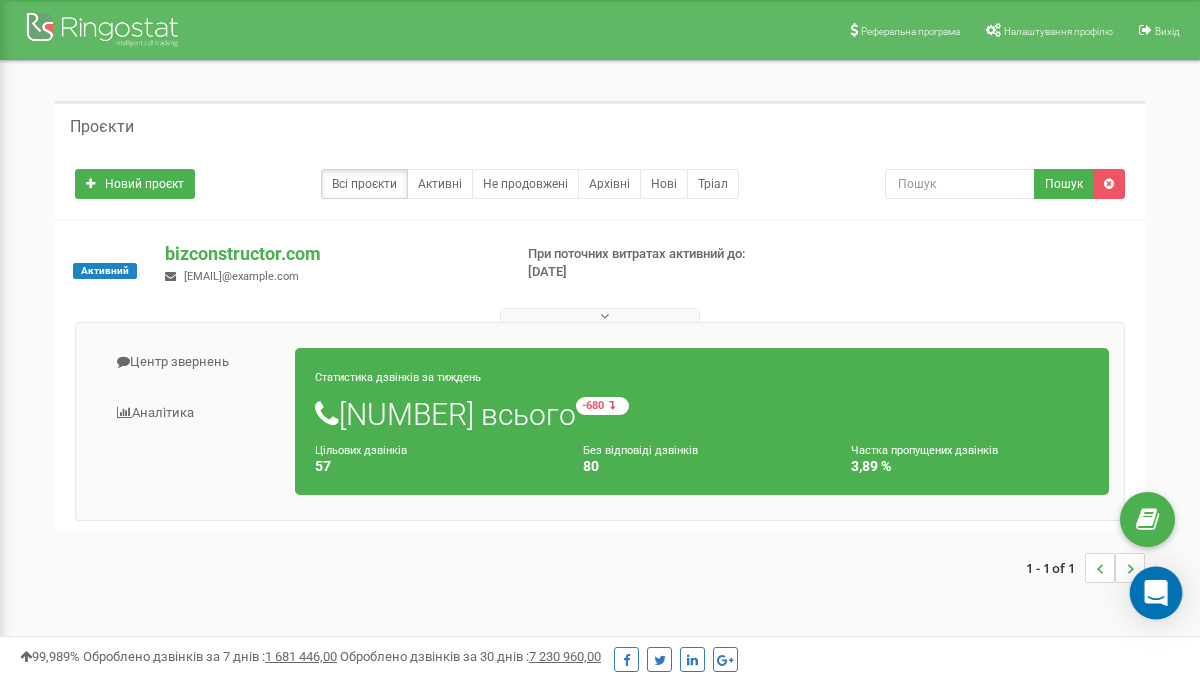 click 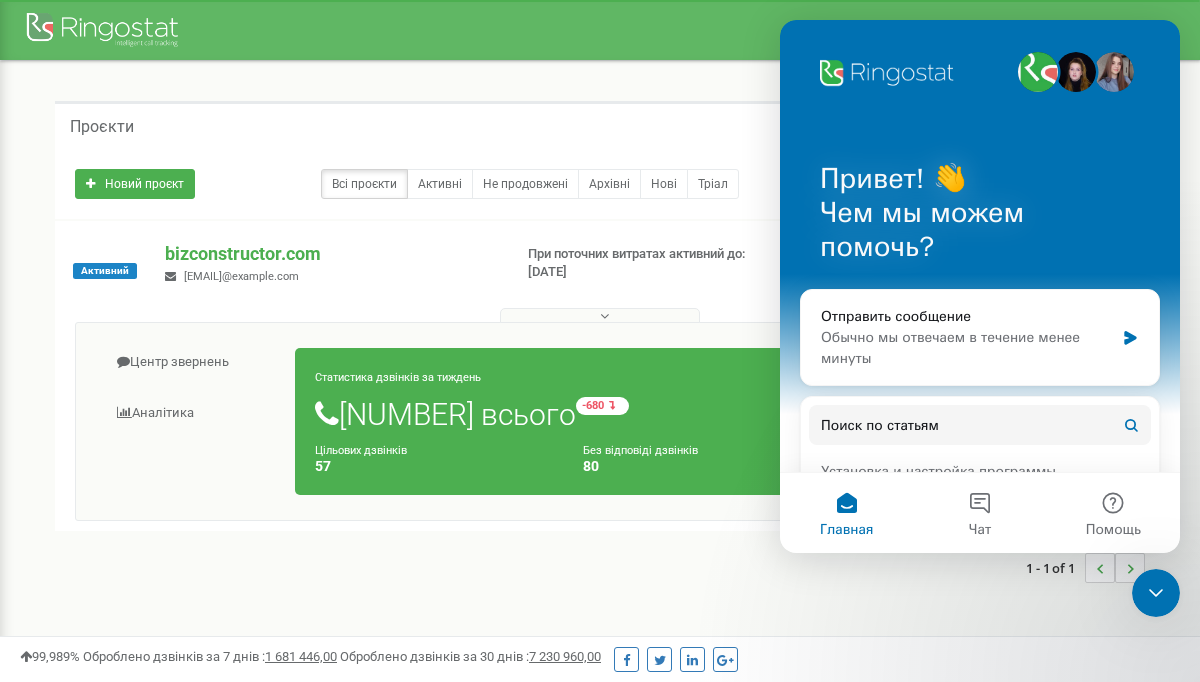 scroll, scrollTop: 0, scrollLeft: 0, axis: both 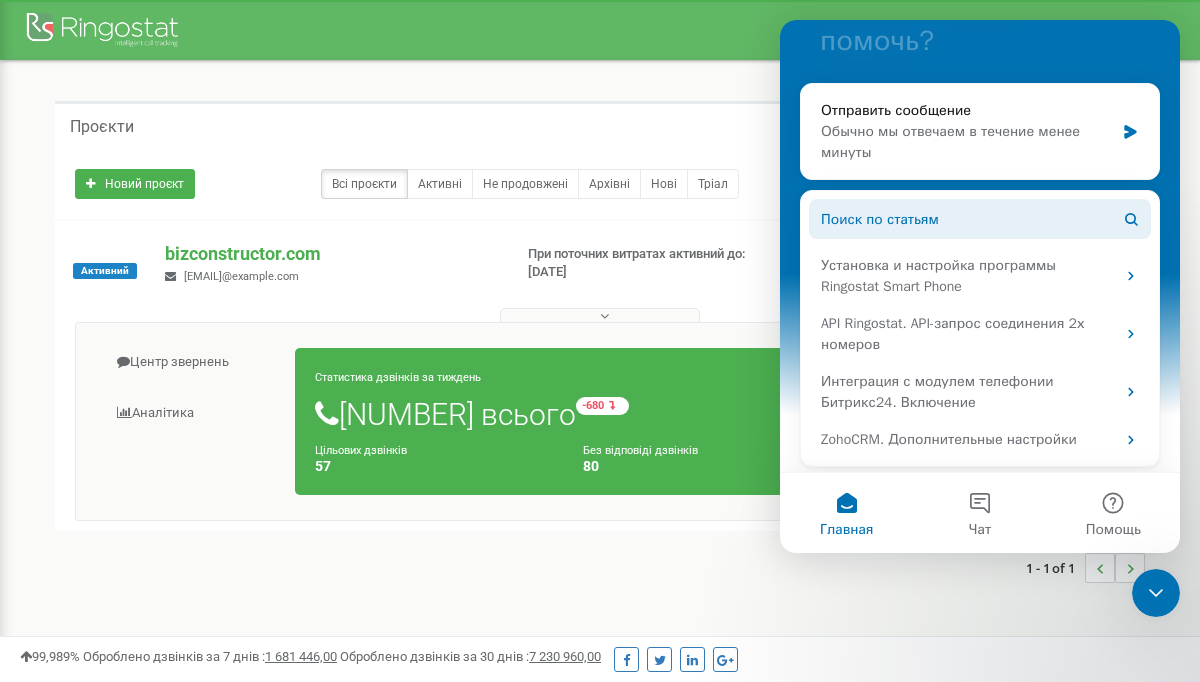 click on "Поиск по статьям" at bounding box center [880, 219] 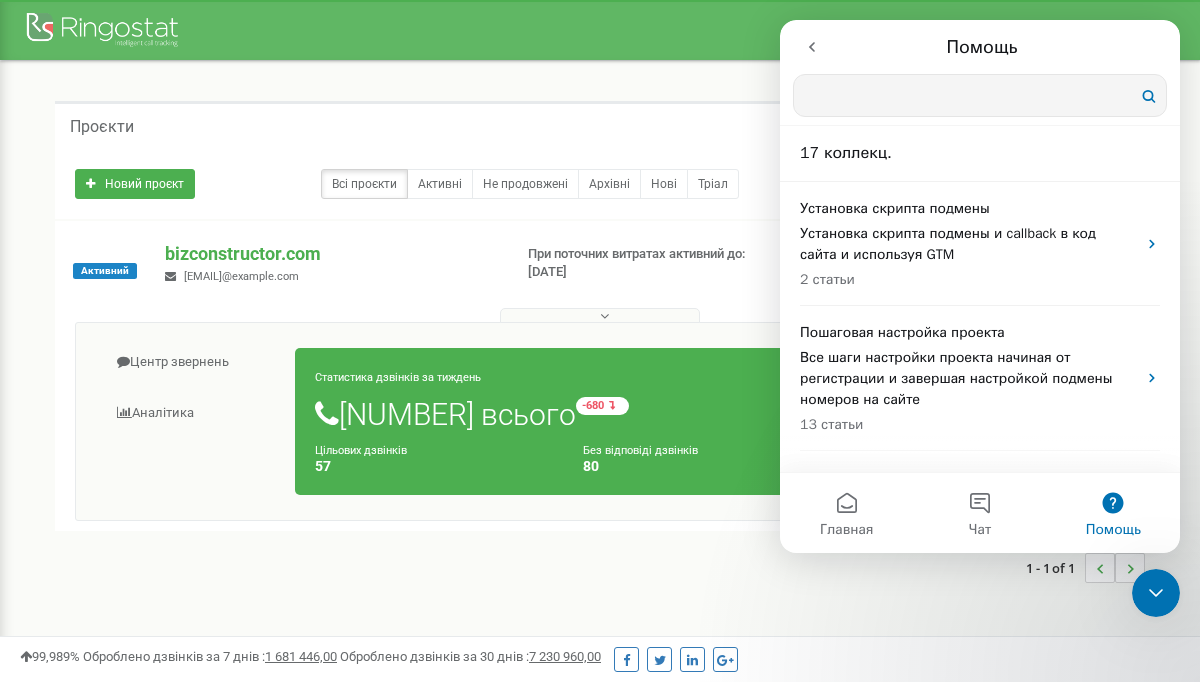 scroll, scrollTop: 0, scrollLeft: 0, axis: both 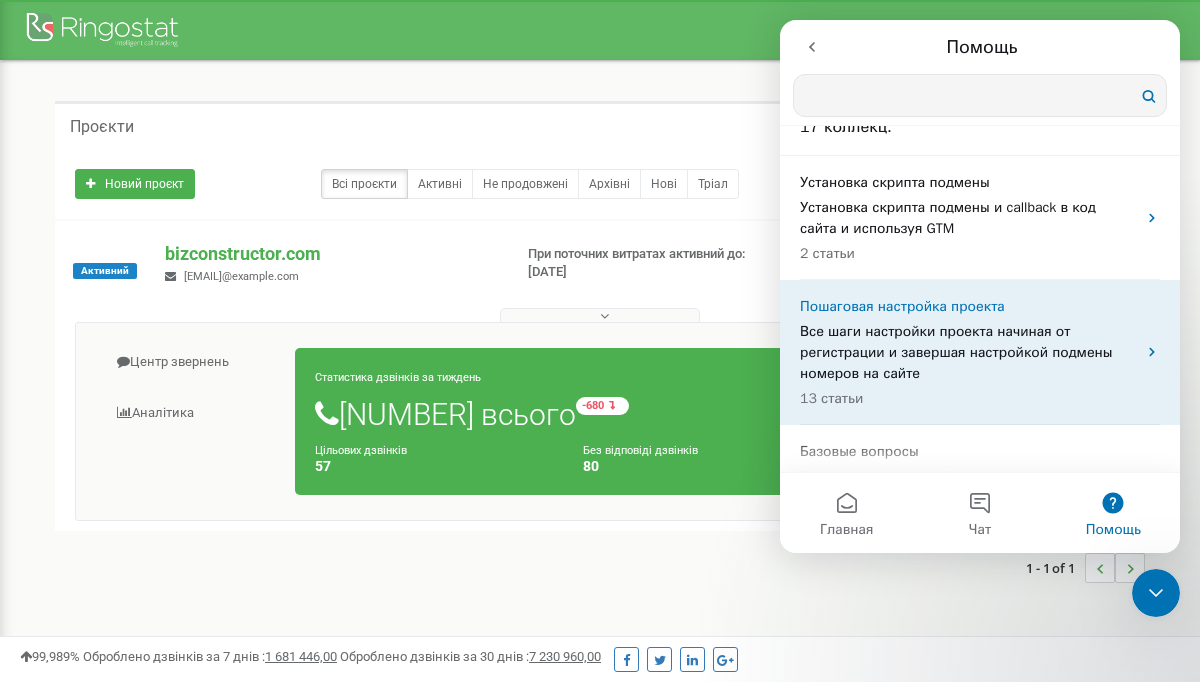 click on "Пошаговая настройка проекта" at bounding box center (968, 306) 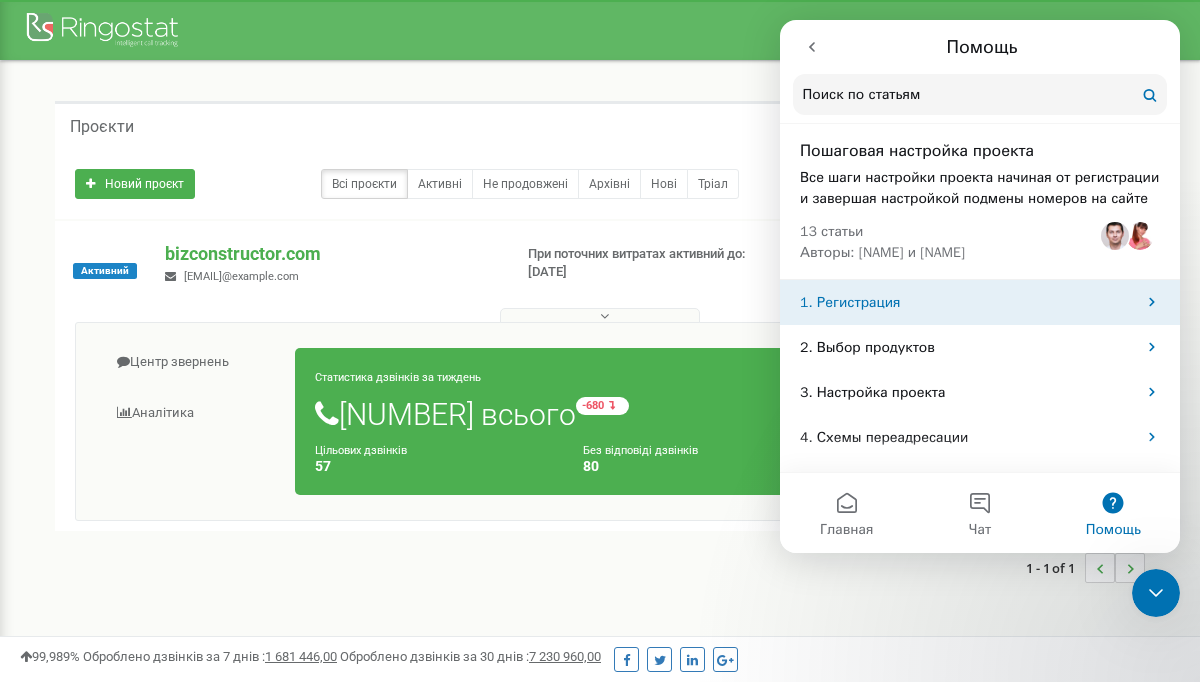 click on "1. Регистрация" at bounding box center (968, 302) 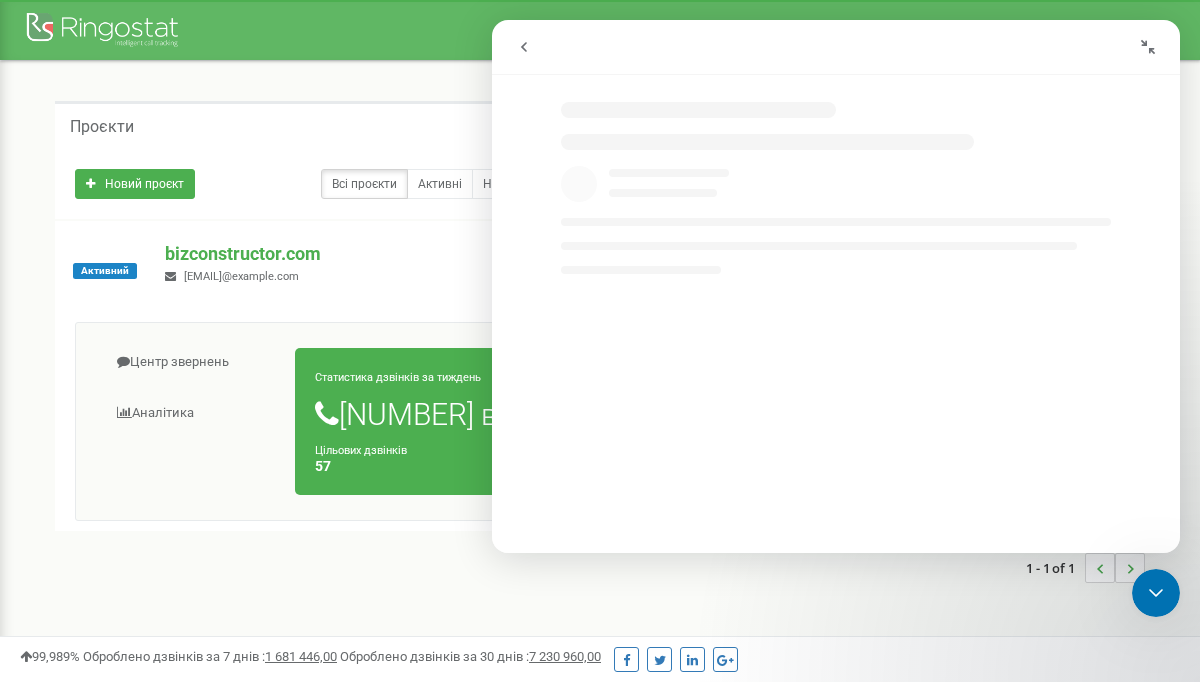 select on "ru" 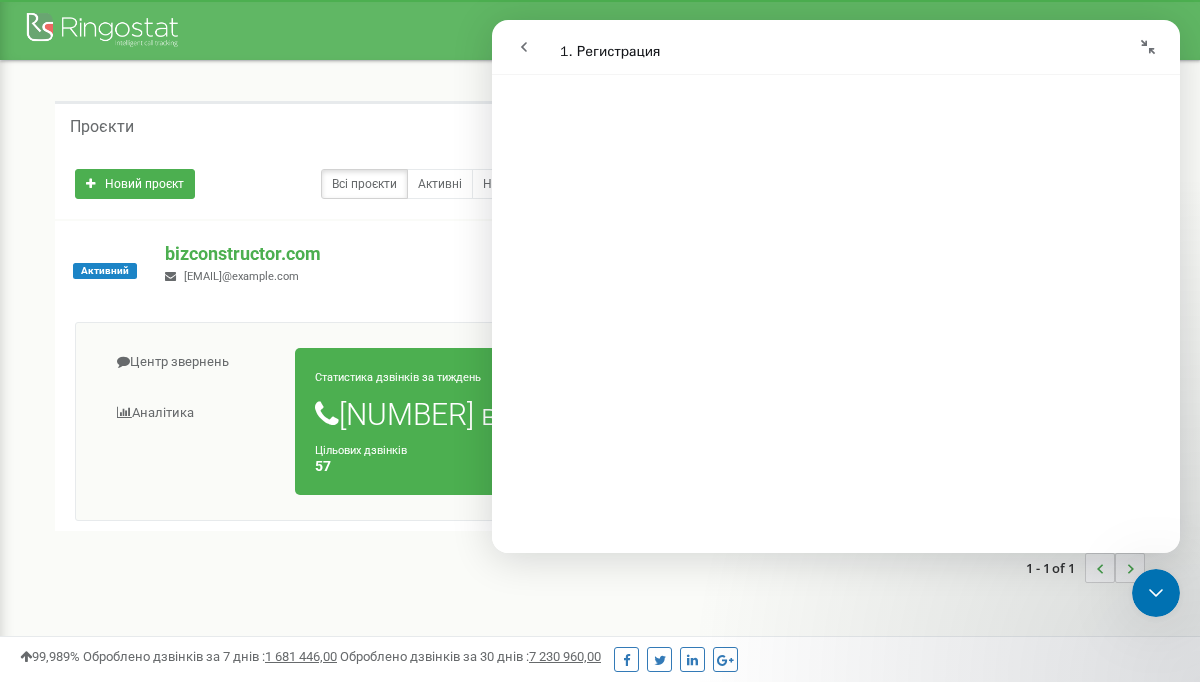 scroll, scrollTop: 2034, scrollLeft: 0, axis: vertical 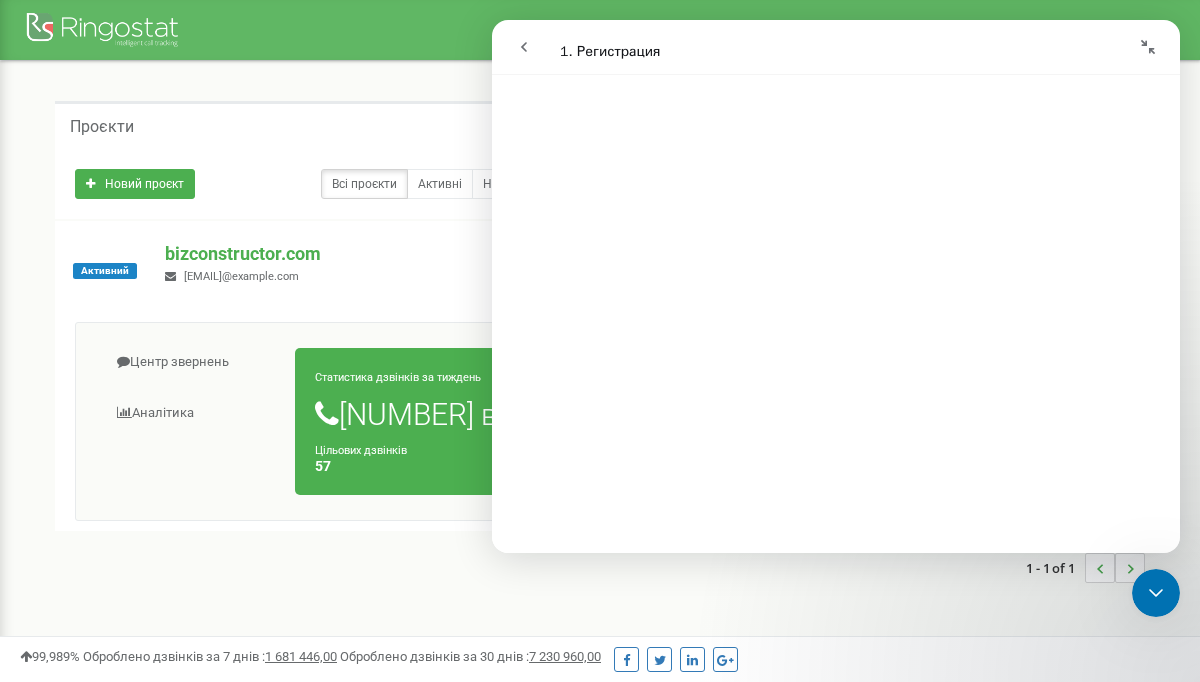 click 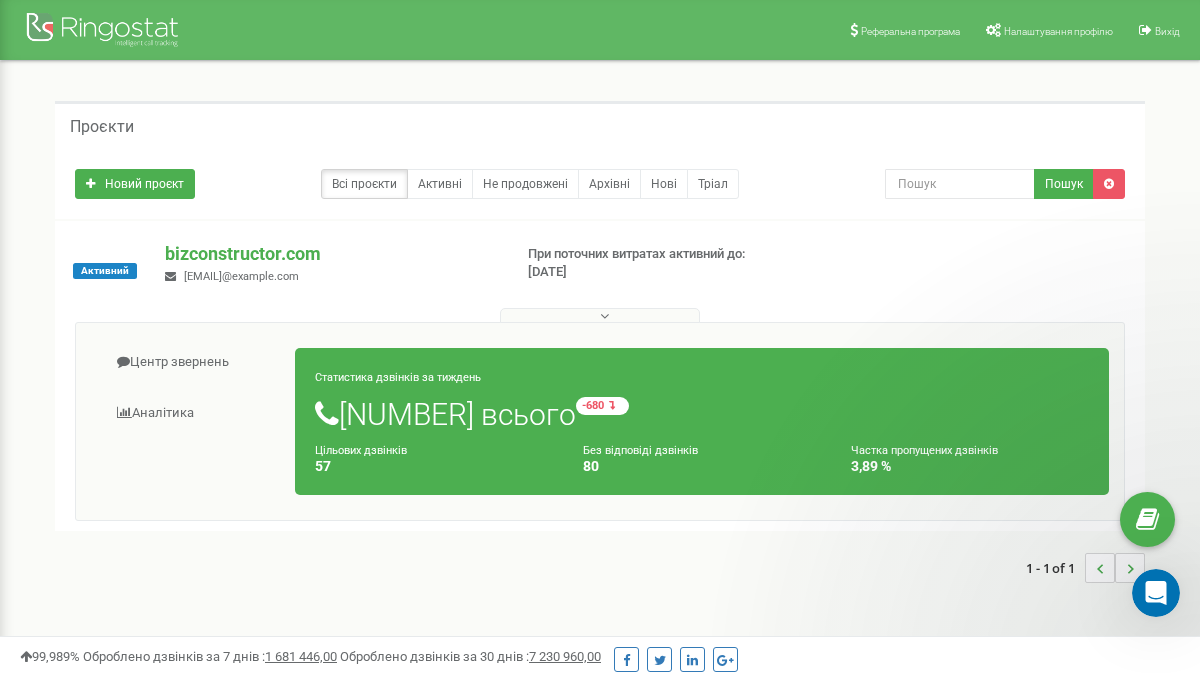 scroll, scrollTop: 0, scrollLeft: 0, axis: both 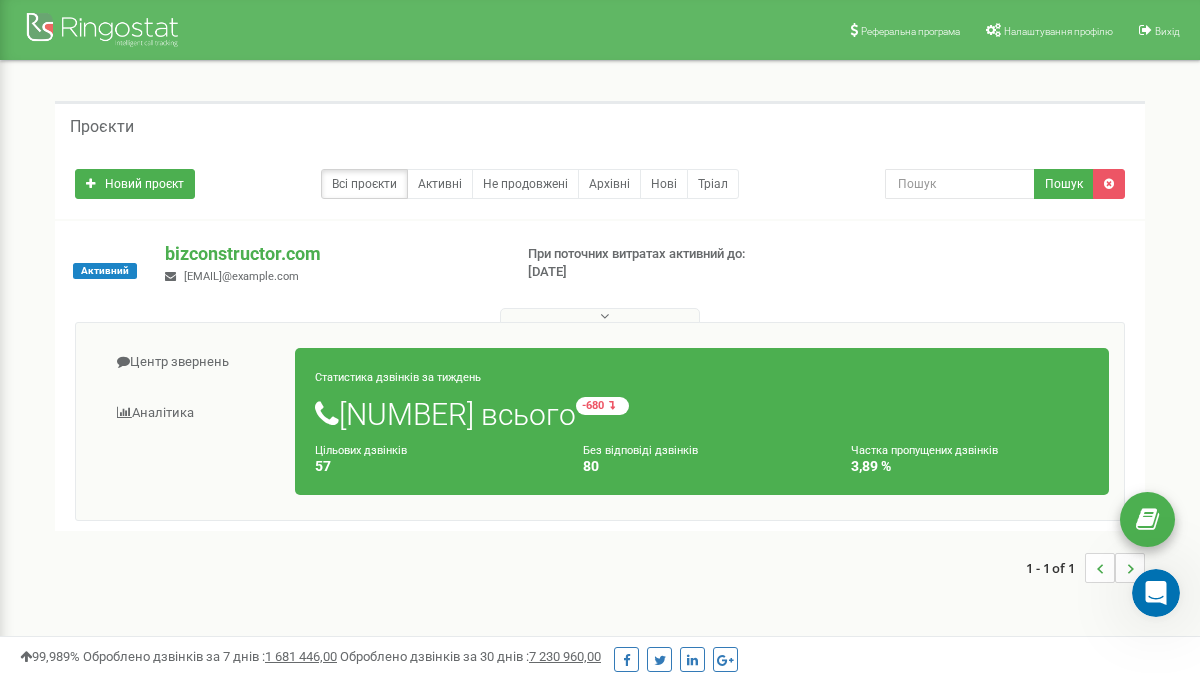 select on "ru" 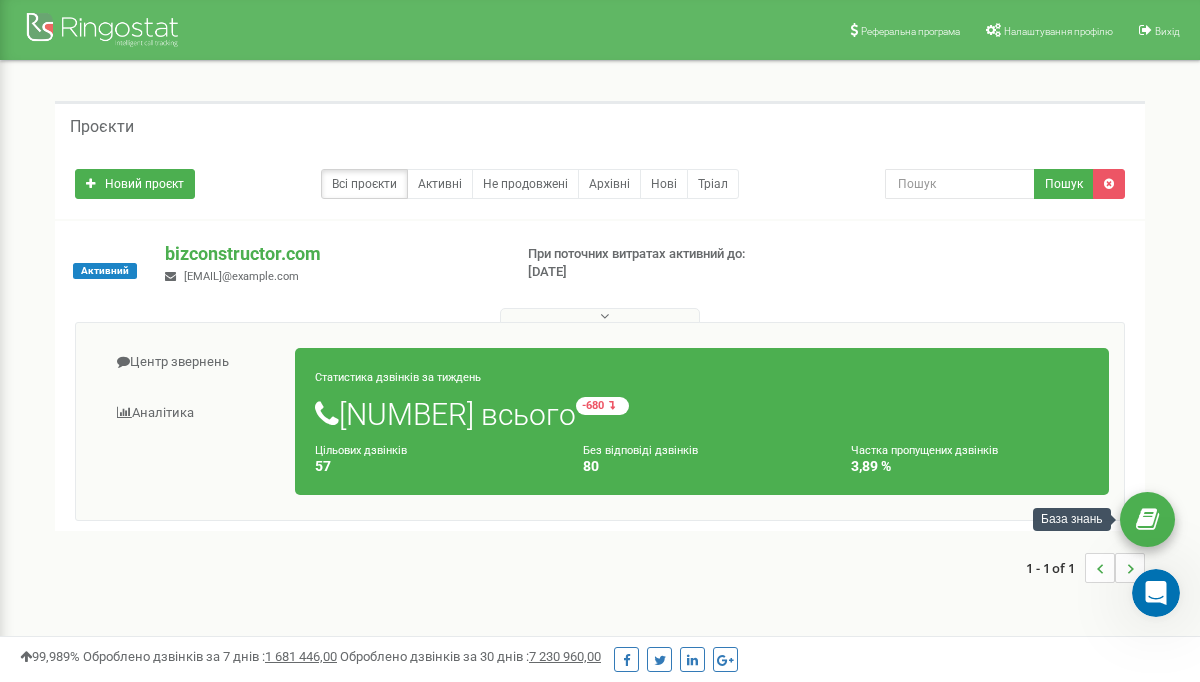 click at bounding box center [1147, 520] 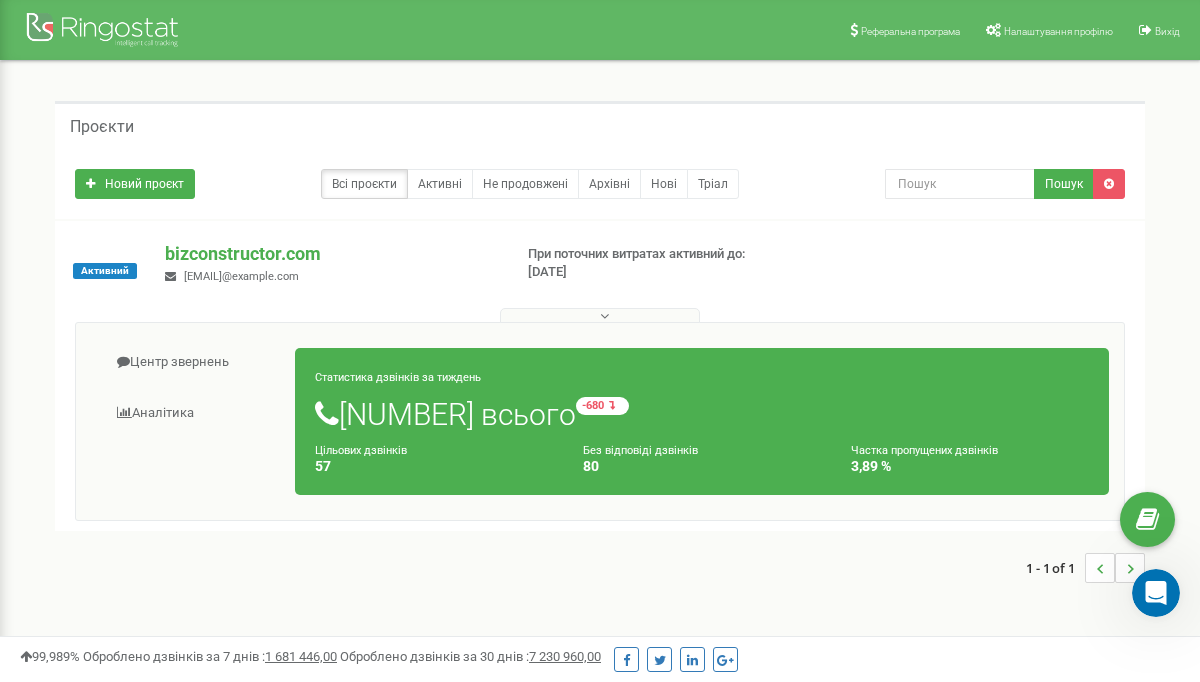 click 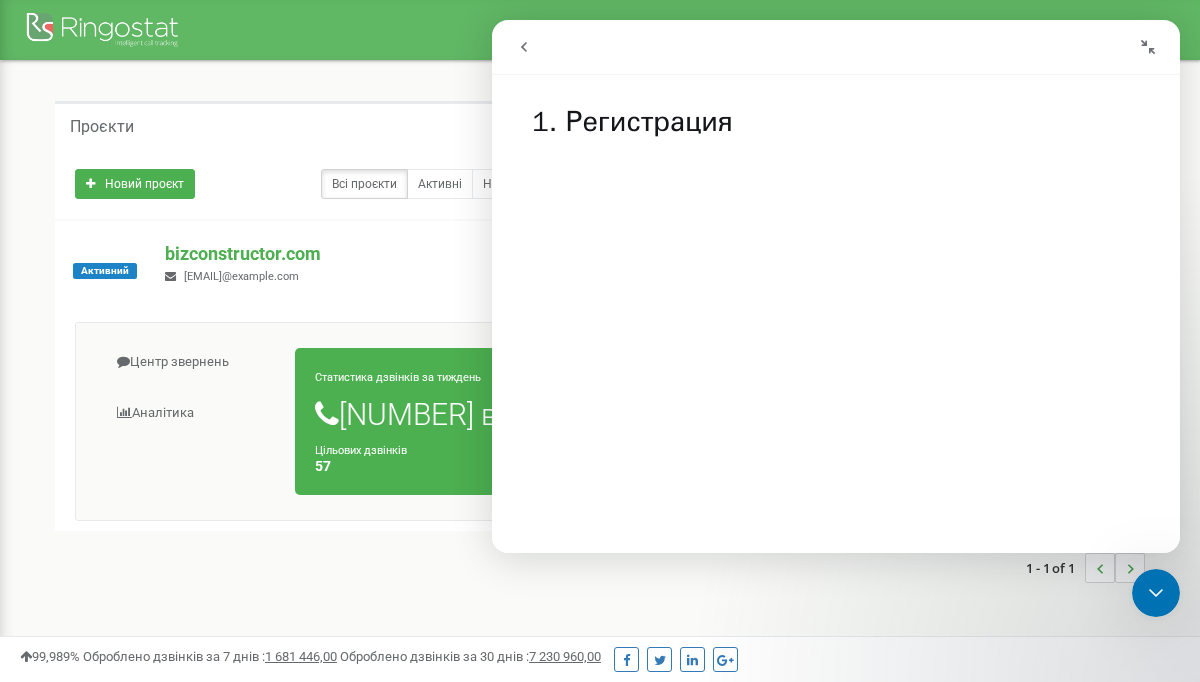 click at bounding box center (524, 47) 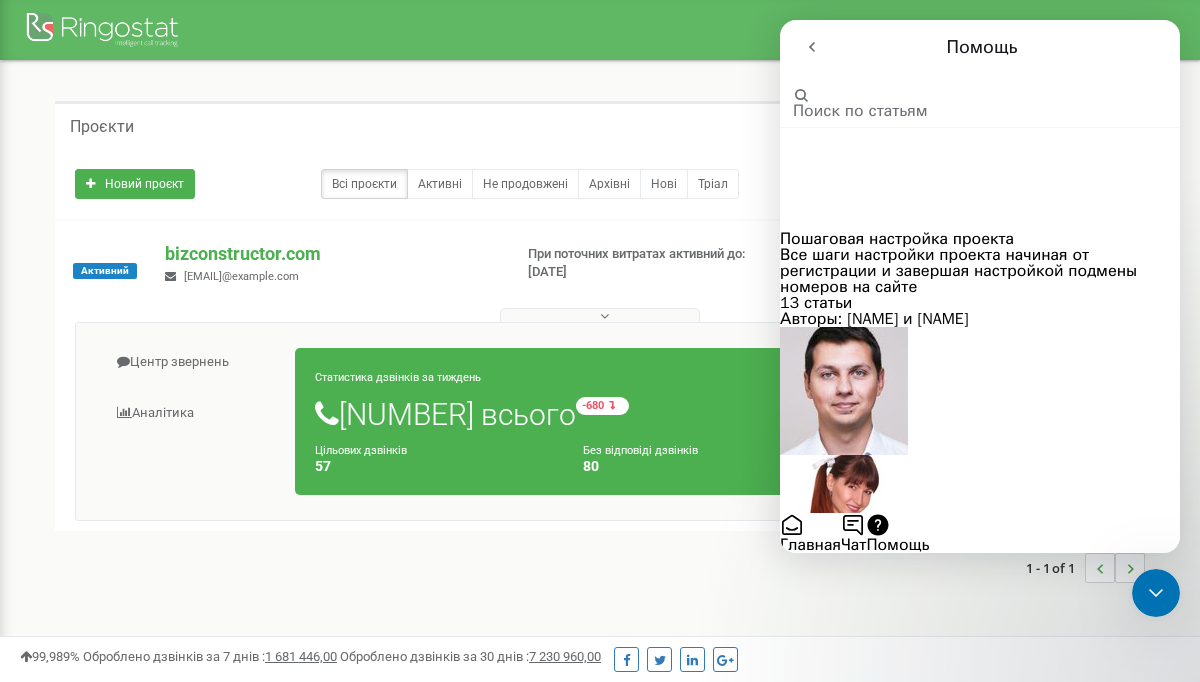 scroll, scrollTop: 229, scrollLeft: 0, axis: vertical 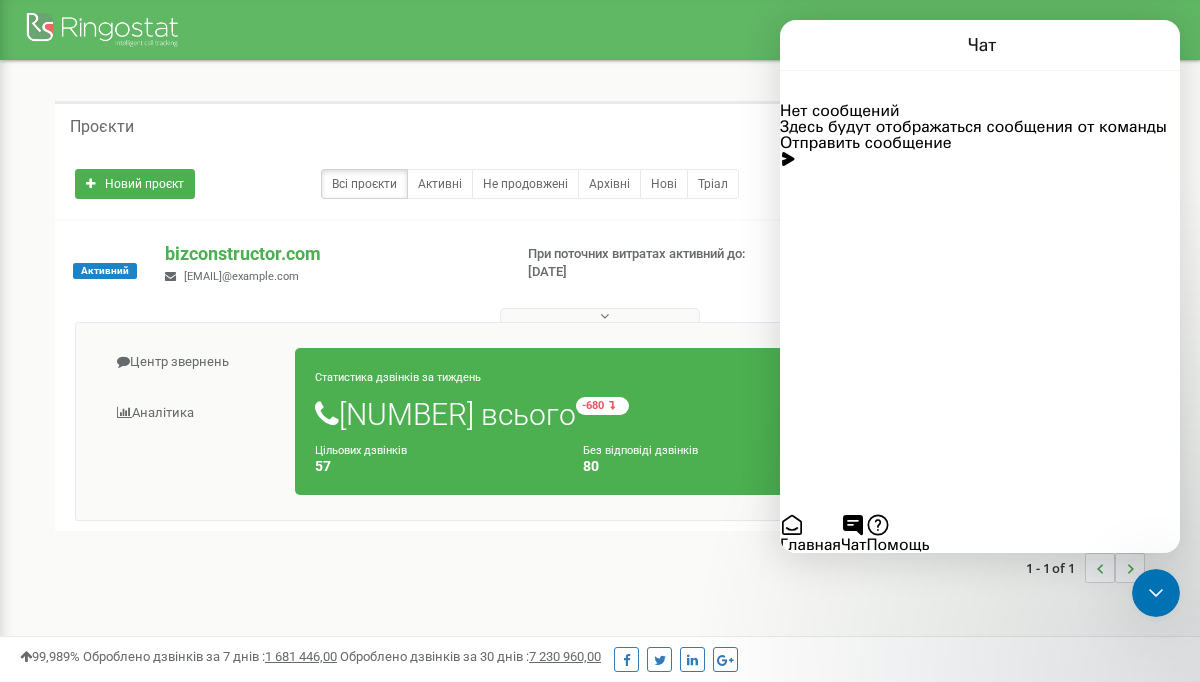 click on "Отправить сообщение" at bounding box center [865, 151] 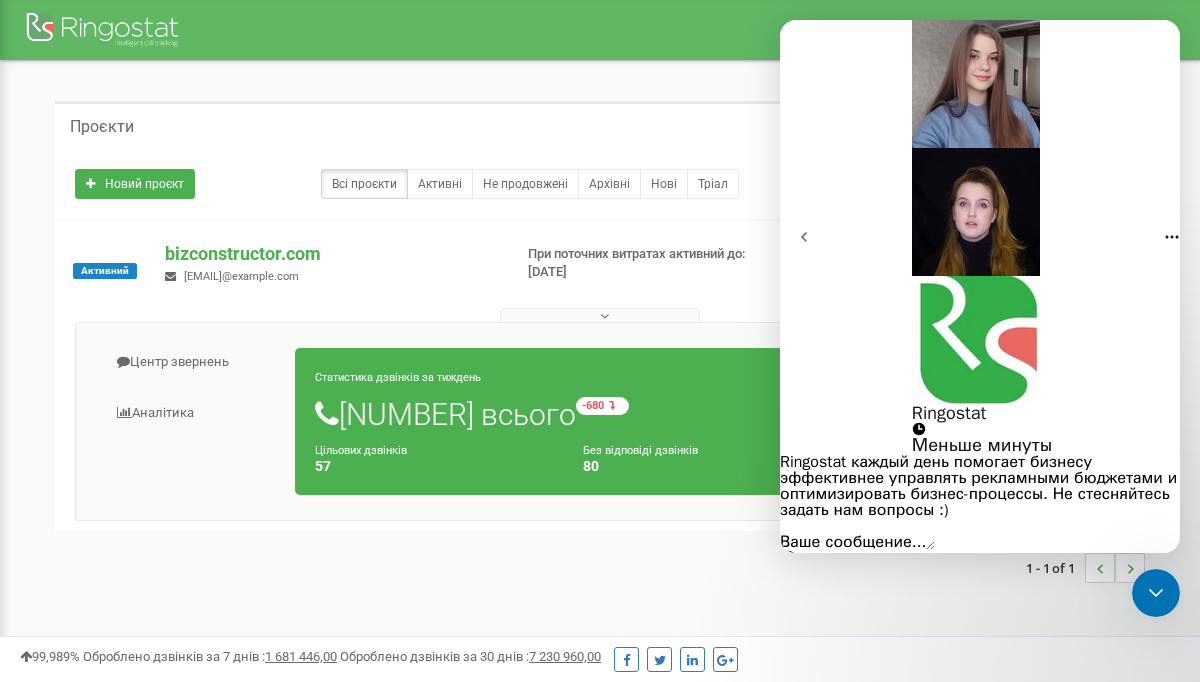 click at bounding box center (857, 542) 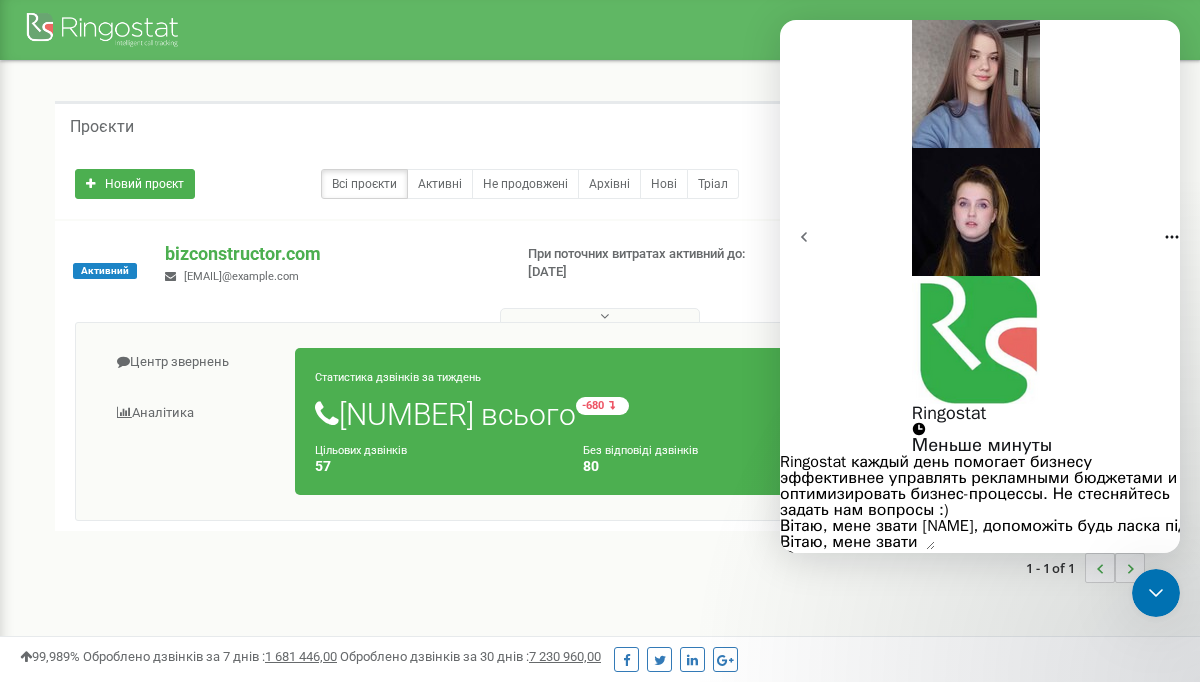 type on "Вітаю, мене звати [NAME], допоможіть будь ласка підʼєднати телефонію" 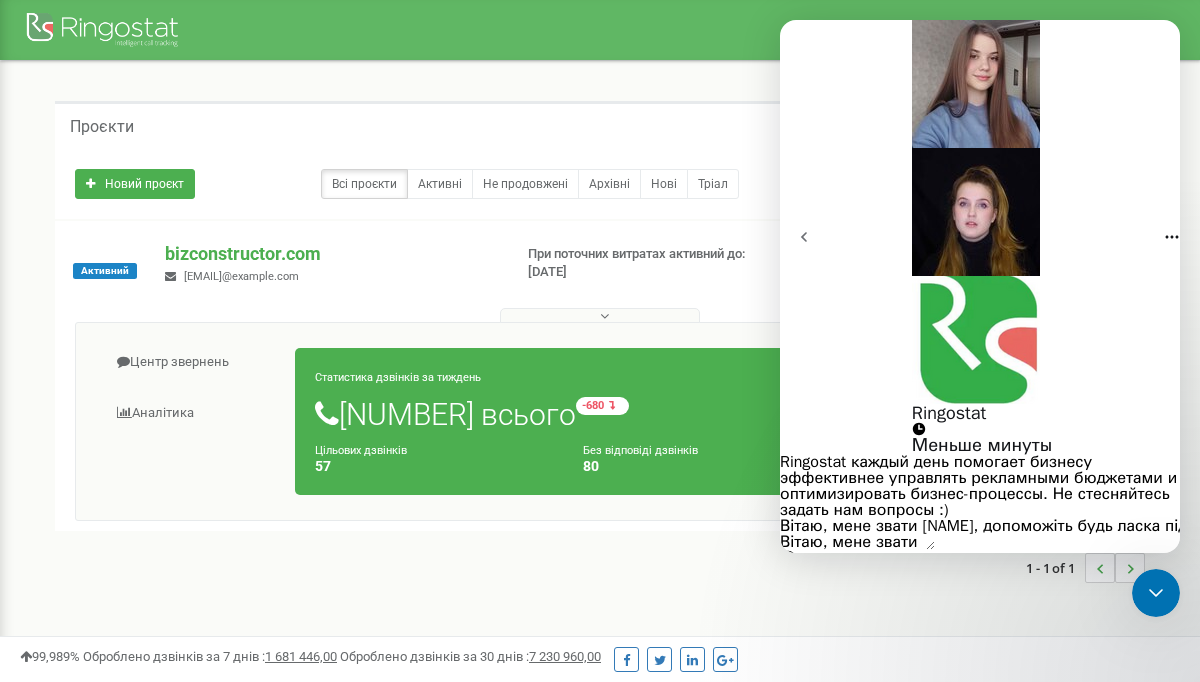 type 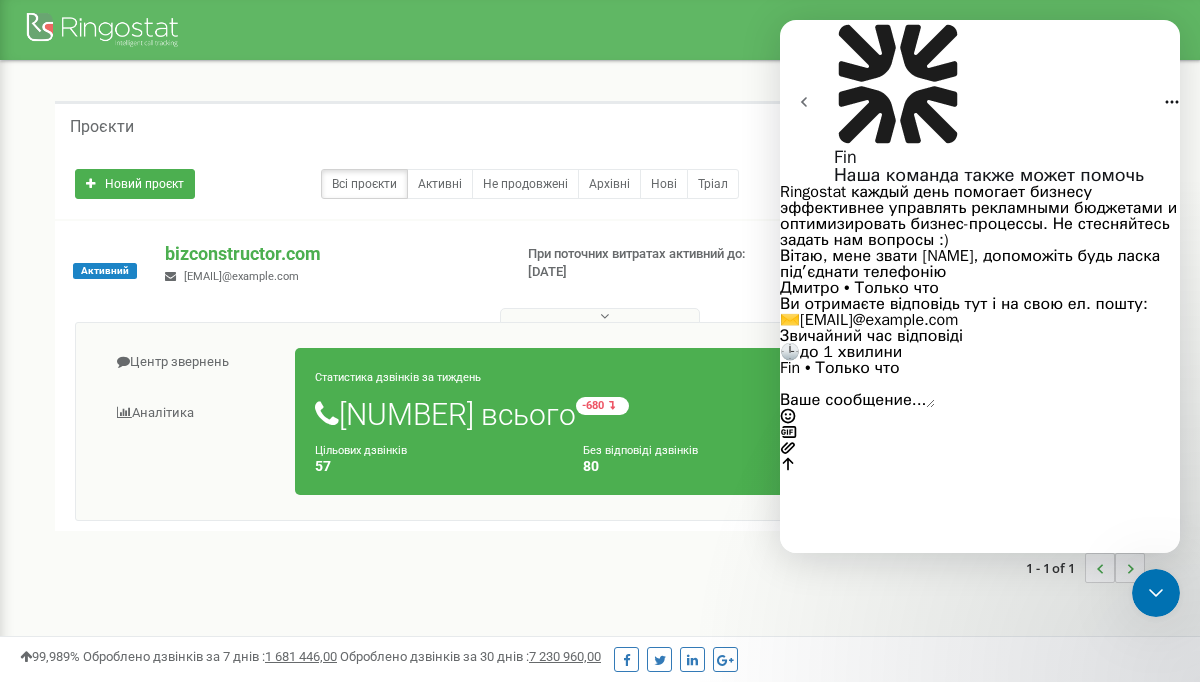 scroll, scrollTop: 3, scrollLeft: 0, axis: vertical 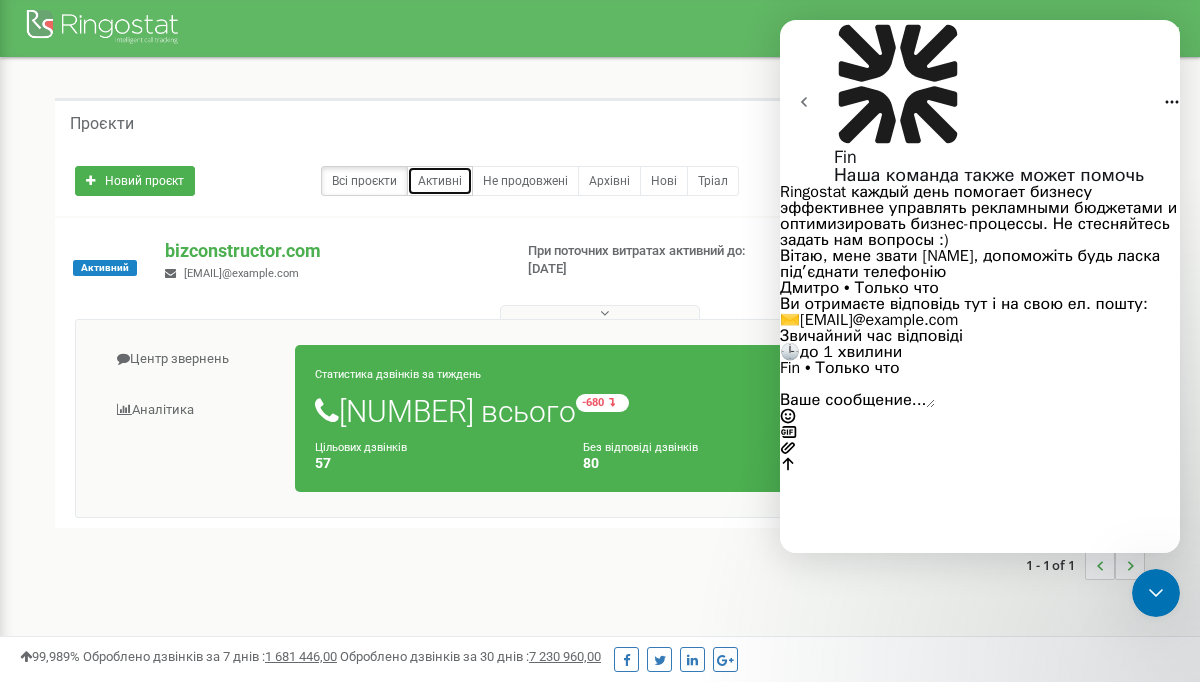 click on "Активні" at bounding box center (440, 181) 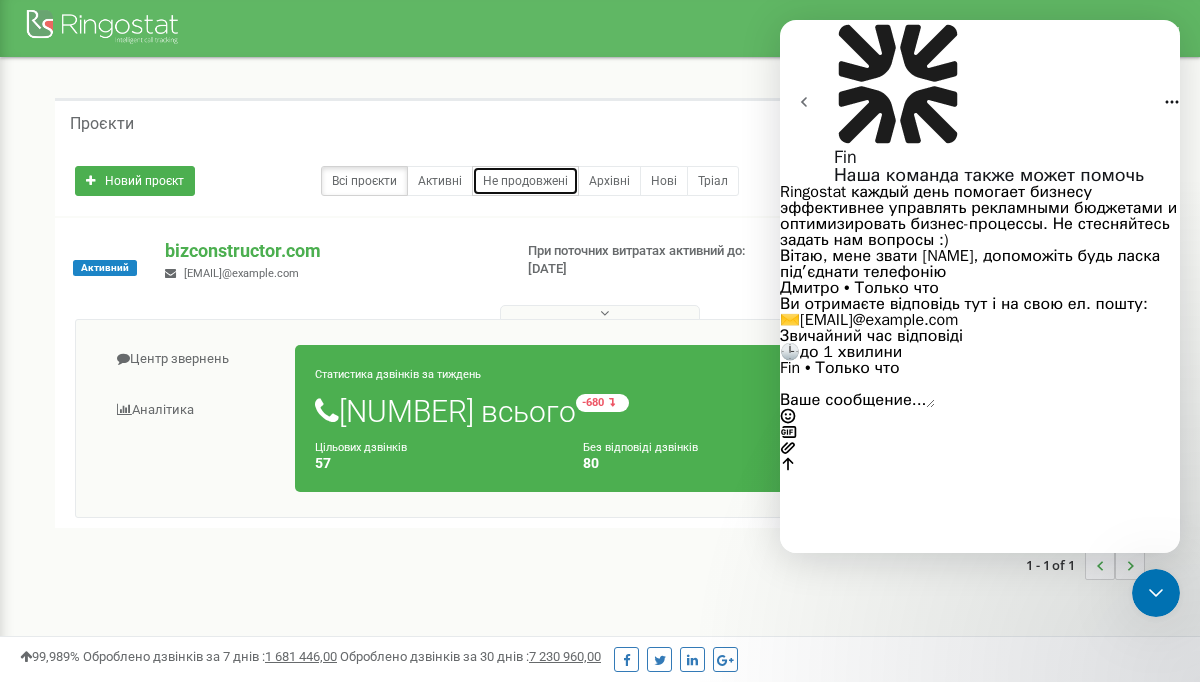 click on "Не продовжені" at bounding box center (525, 181) 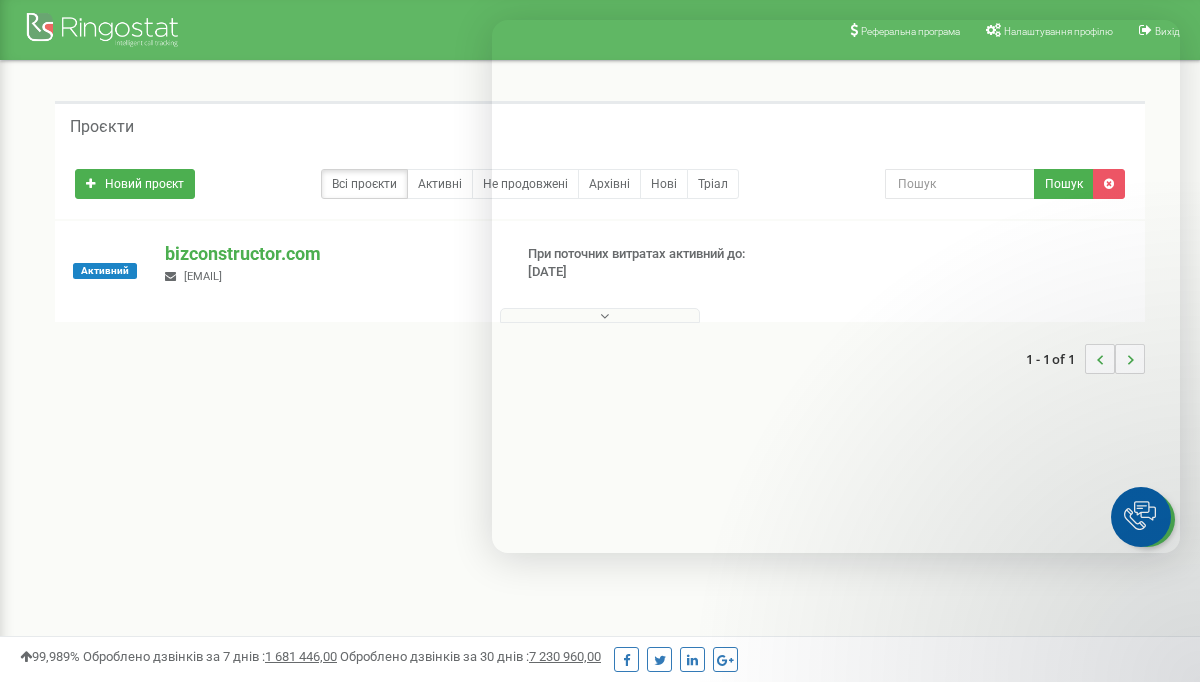 scroll, scrollTop: 0, scrollLeft: 0, axis: both 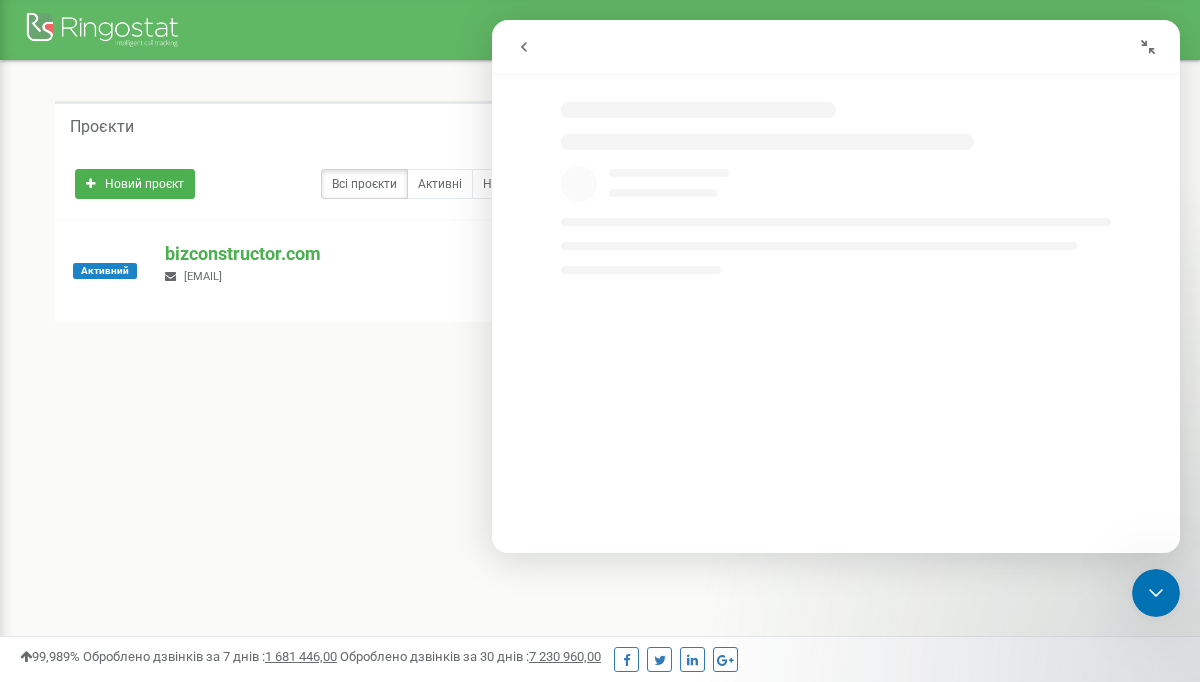 select on "ru" 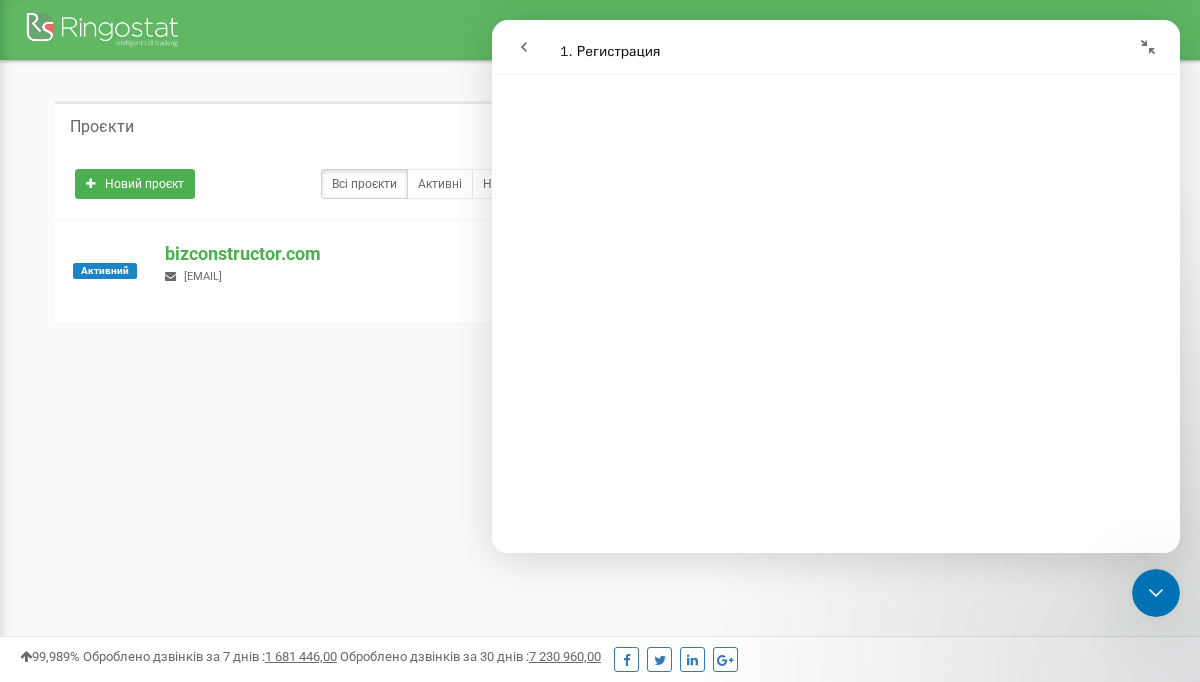scroll, scrollTop: 4011, scrollLeft: 0, axis: vertical 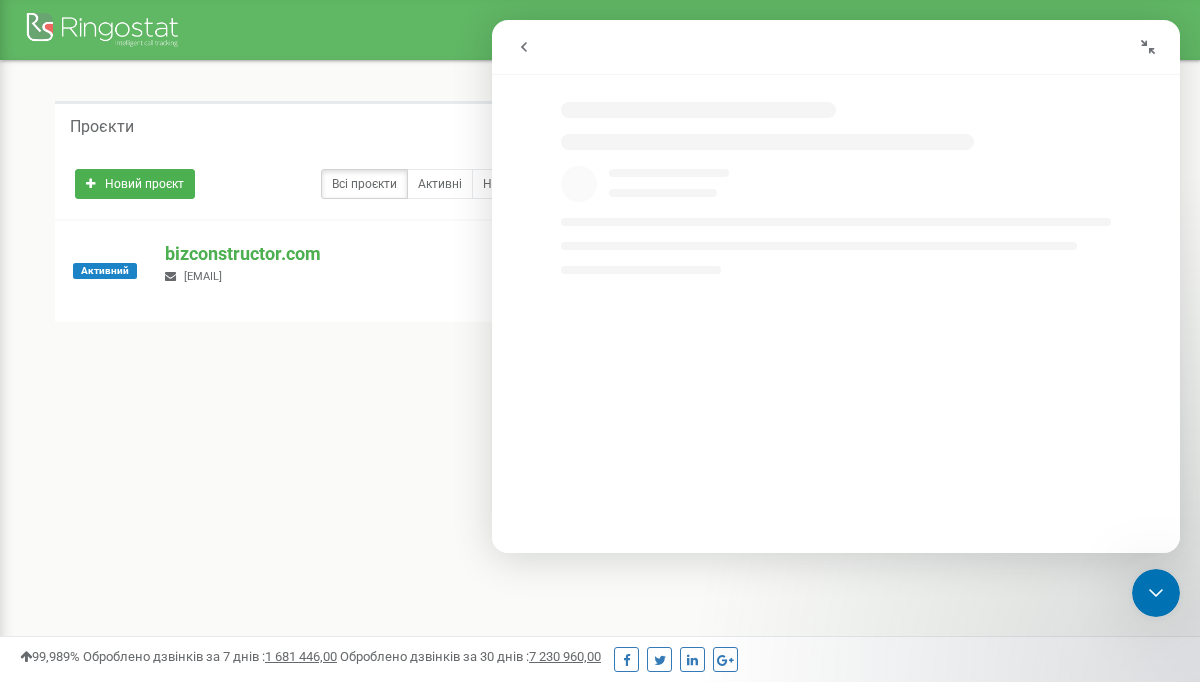 select on "ru" 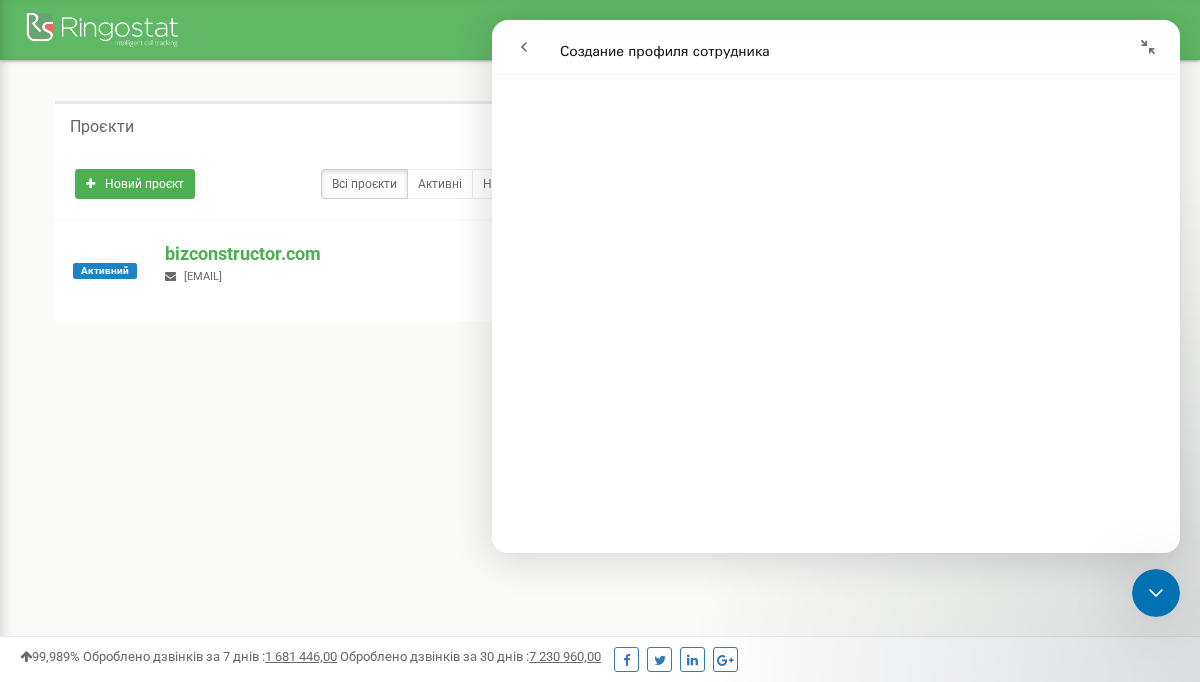 scroll, scrollTop: 645, scrollLeft: 0, axis: vertical 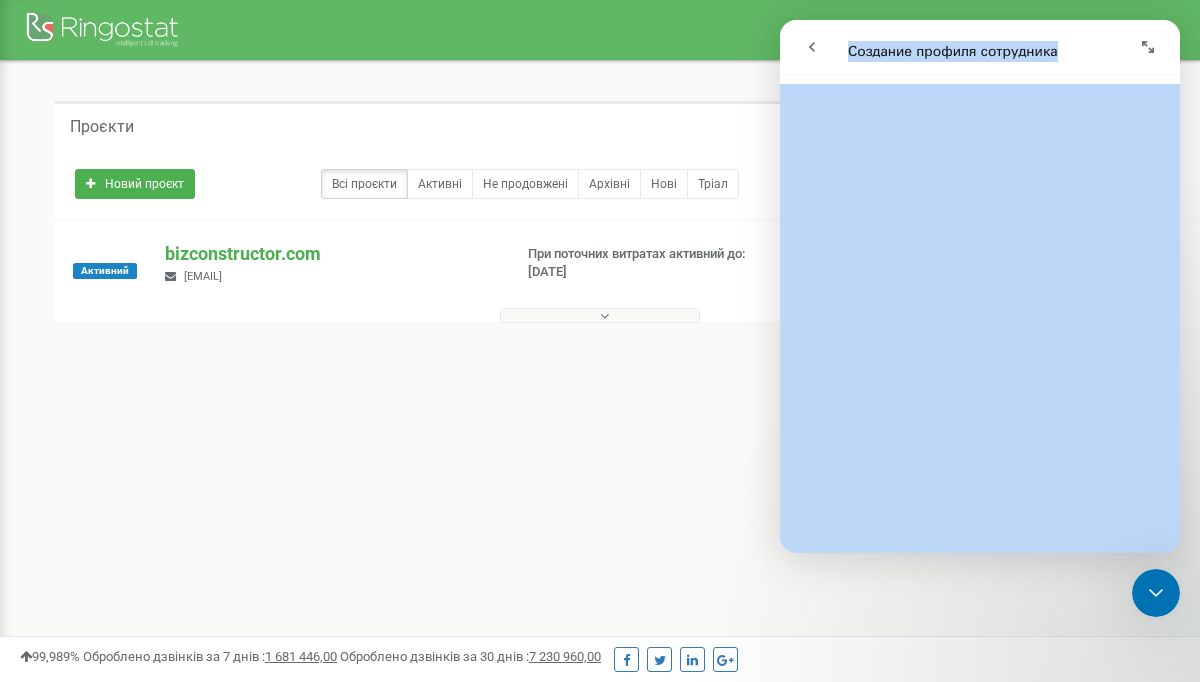 drag, startPoint x: 891, startPoint y: 47, endPoint x: 900, endPoint y: 197, distance: 150.26976 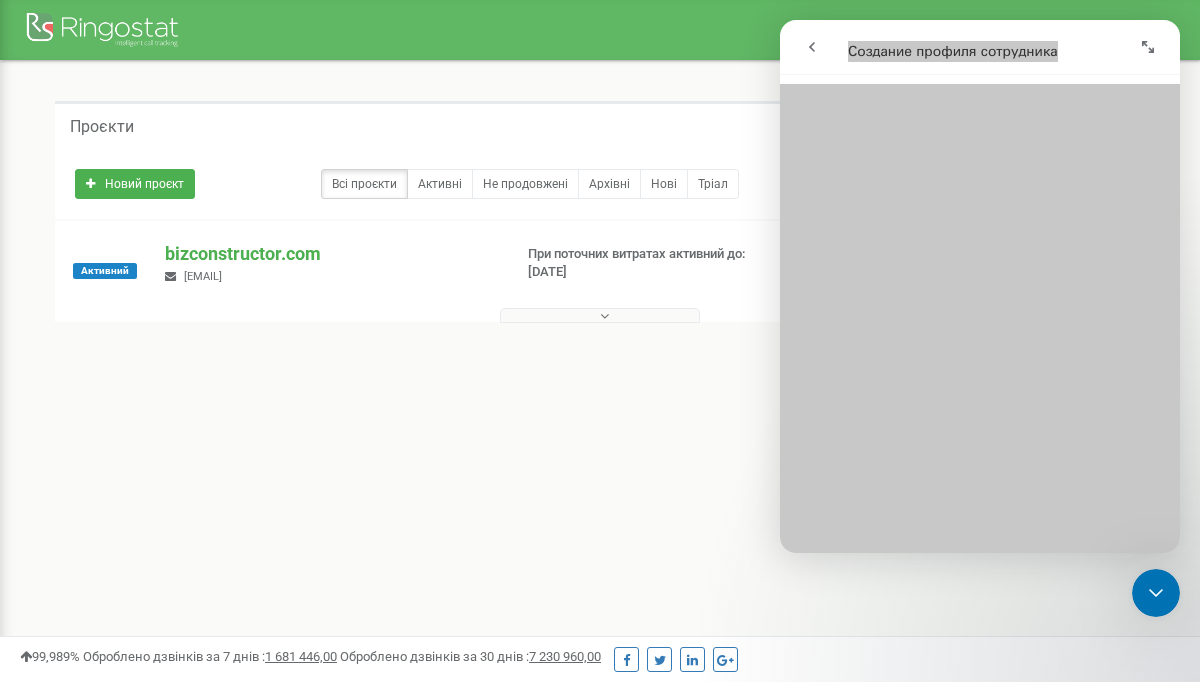 click at bounding box center [600, 315] 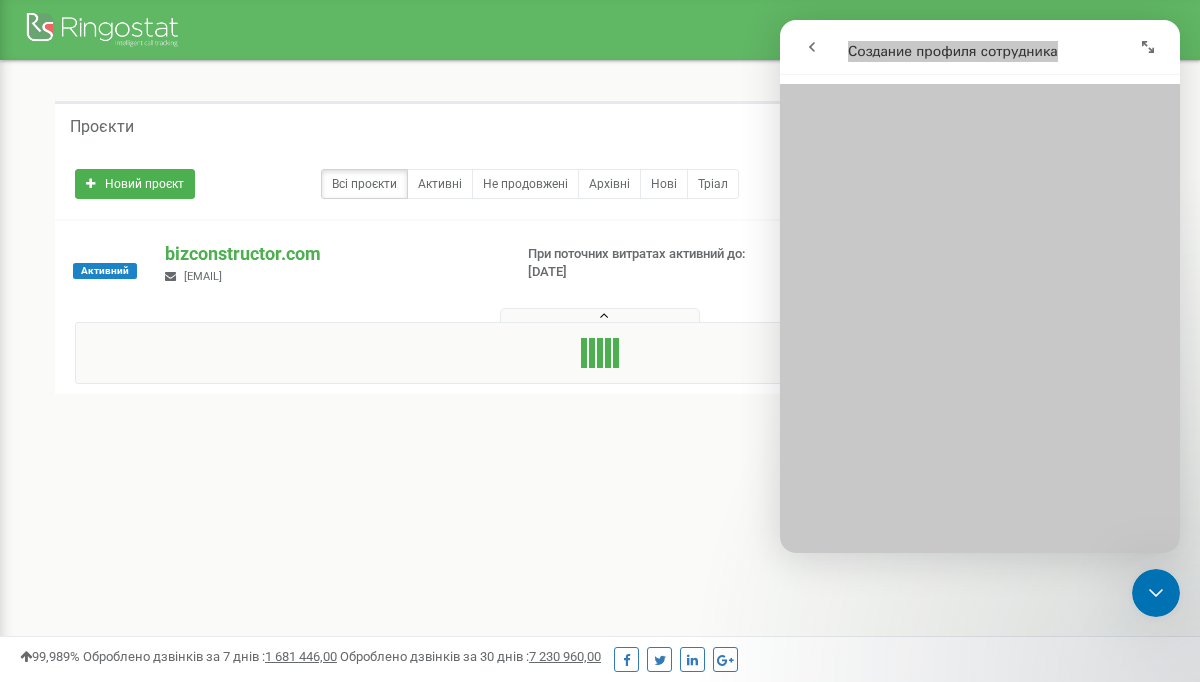 click at bounding box center (600, 315) 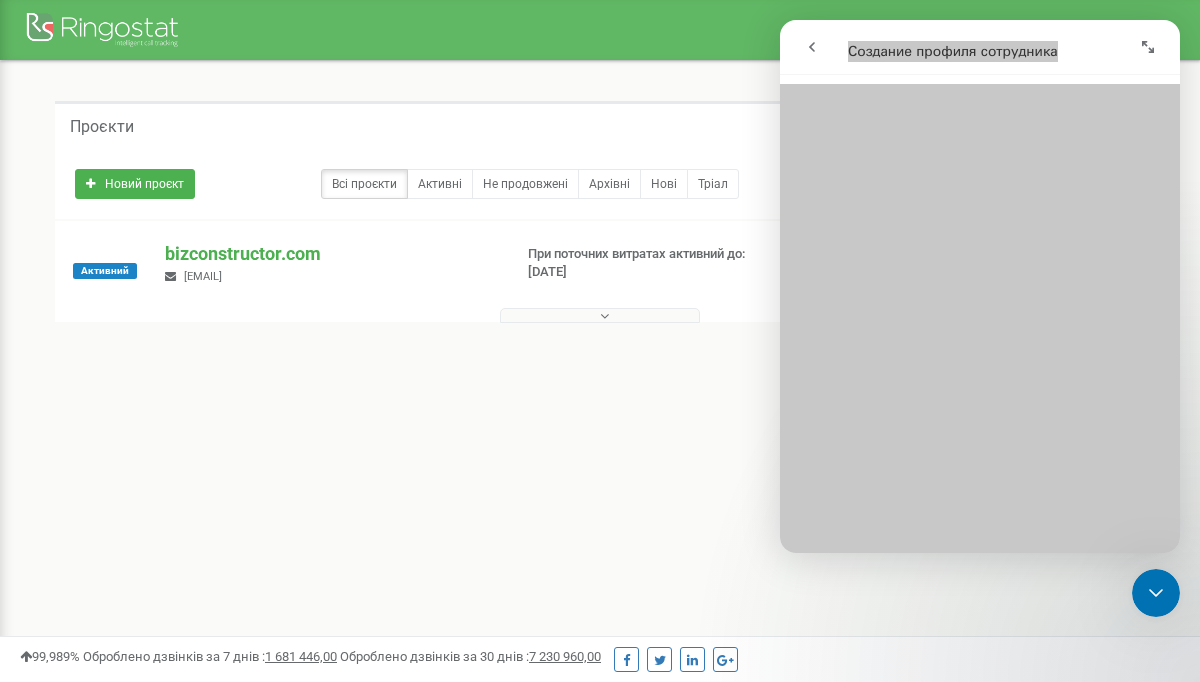 click on "bizconstructor.com
a.lutsenko@bizconstructor.com" at bounding box center [330, 263] 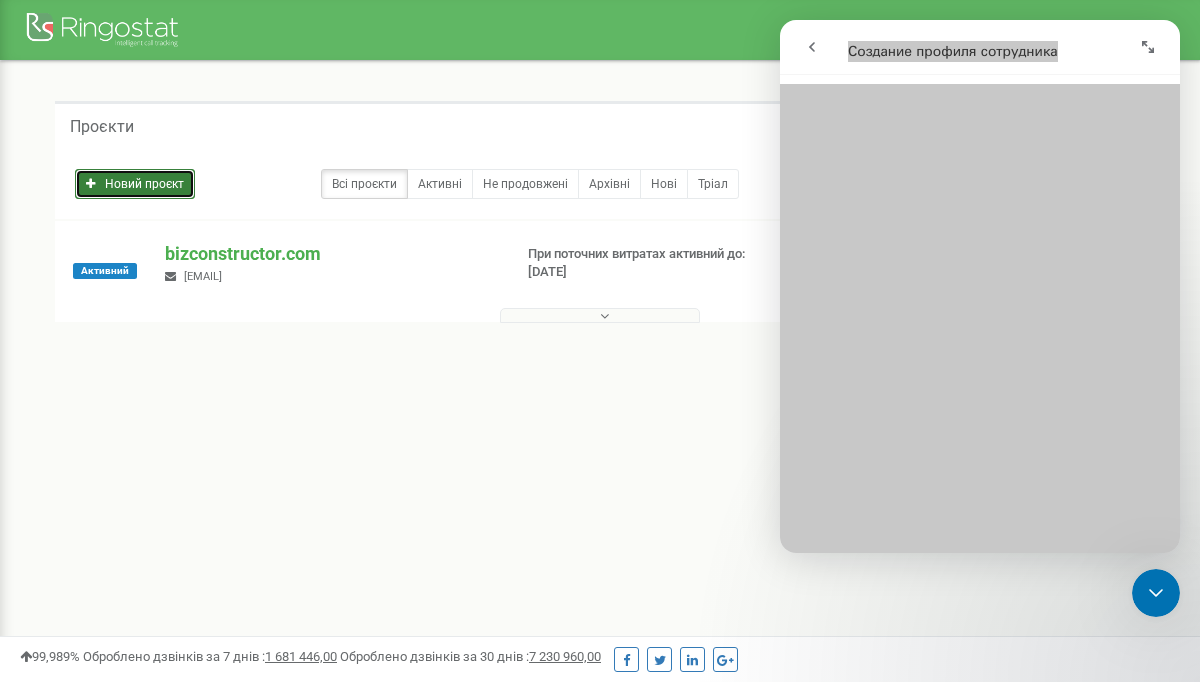 click on "Новий проєкт" at bounding box center (135, 184) 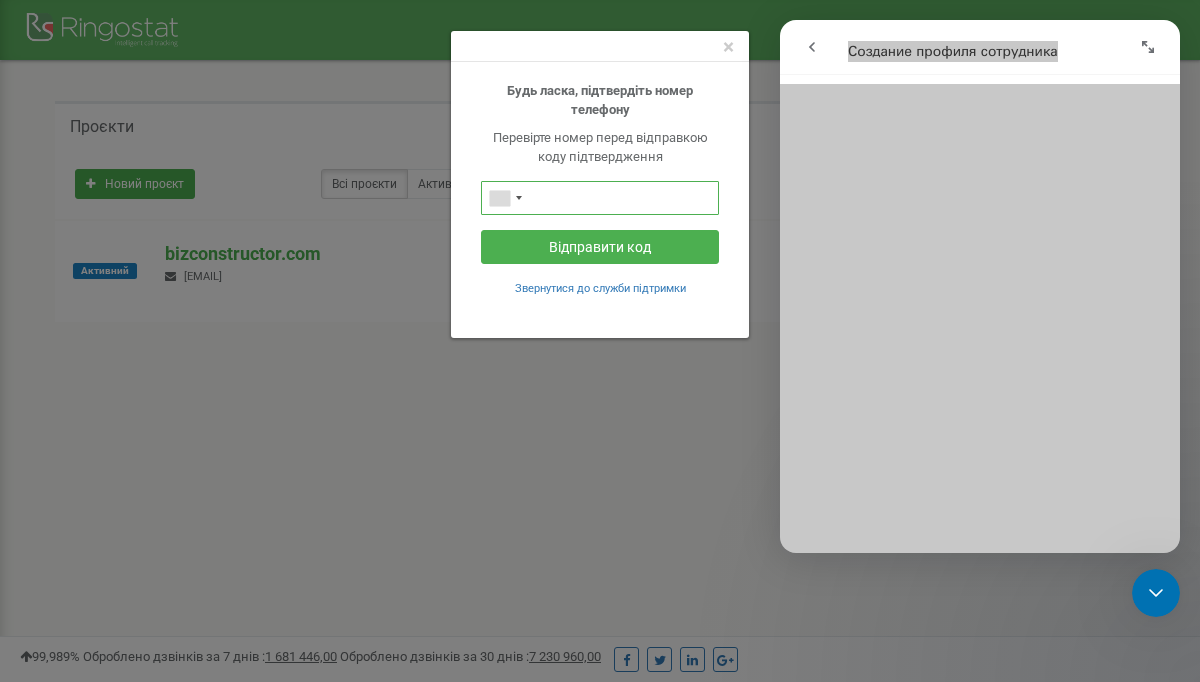 click at bounding box center [600, 198] 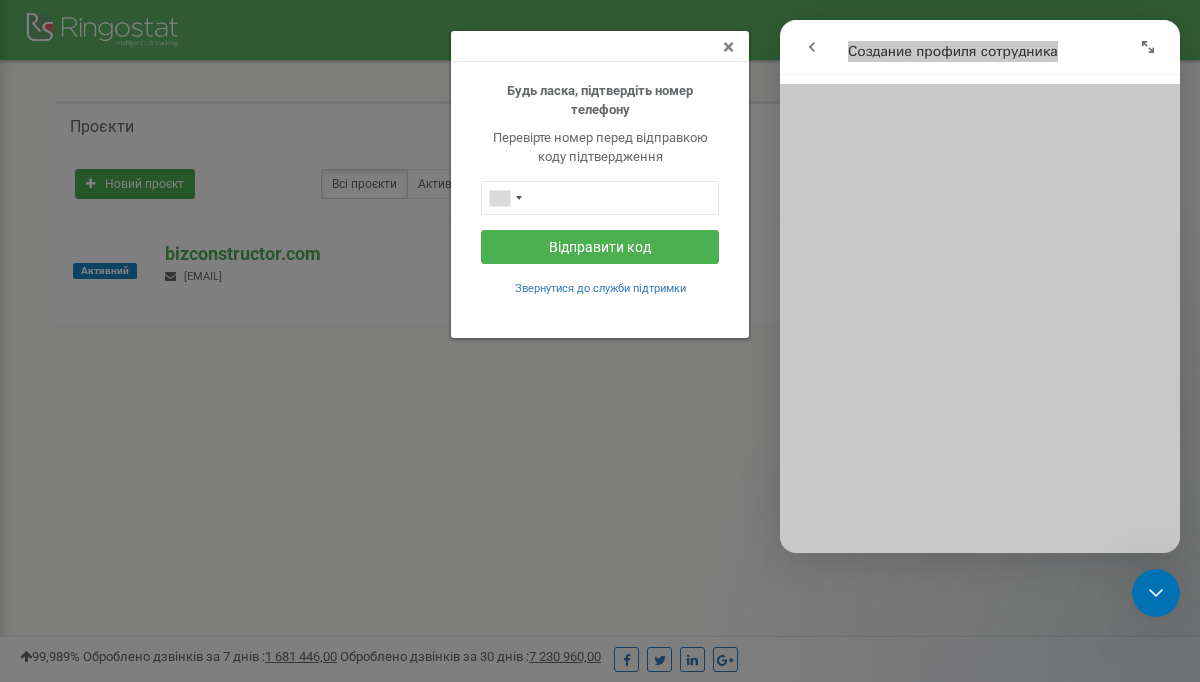 click on "×" at bounding box center [728, 47] 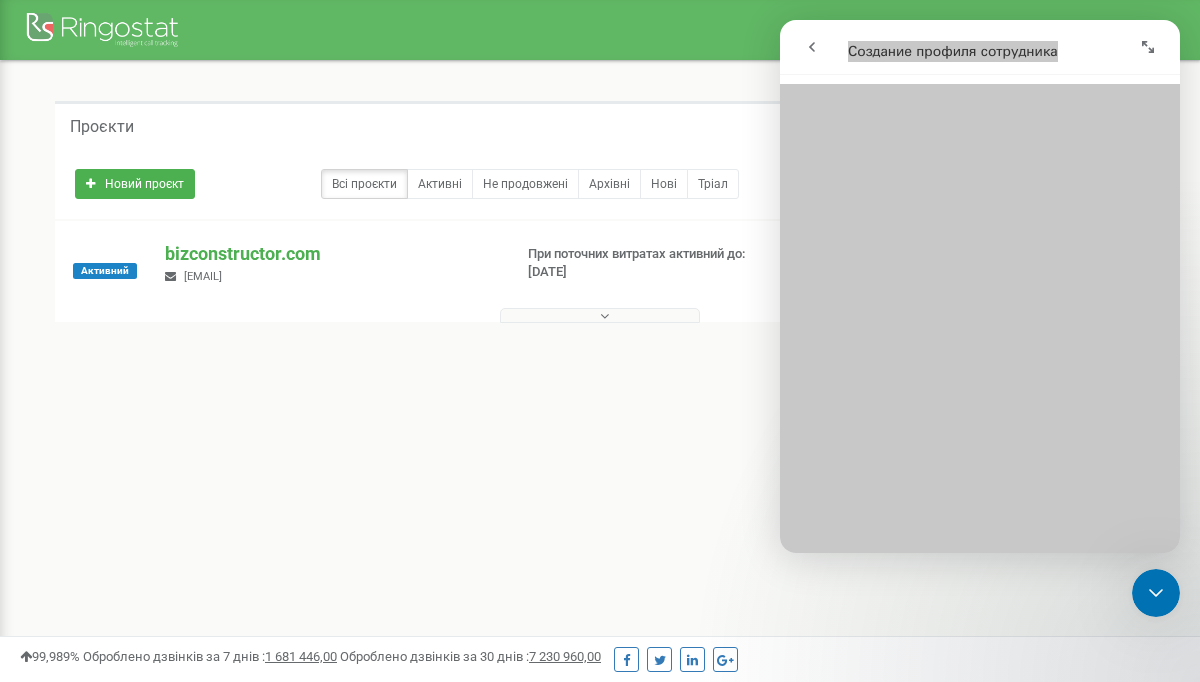 click on "Реферальна програма
Налаштування профілю
Вихід
Проєкти
Новий проєкт
Всі проєкти
Активні
Не продовжені
Архівні Нові Тріал
57" at bounding box center (600, 600) 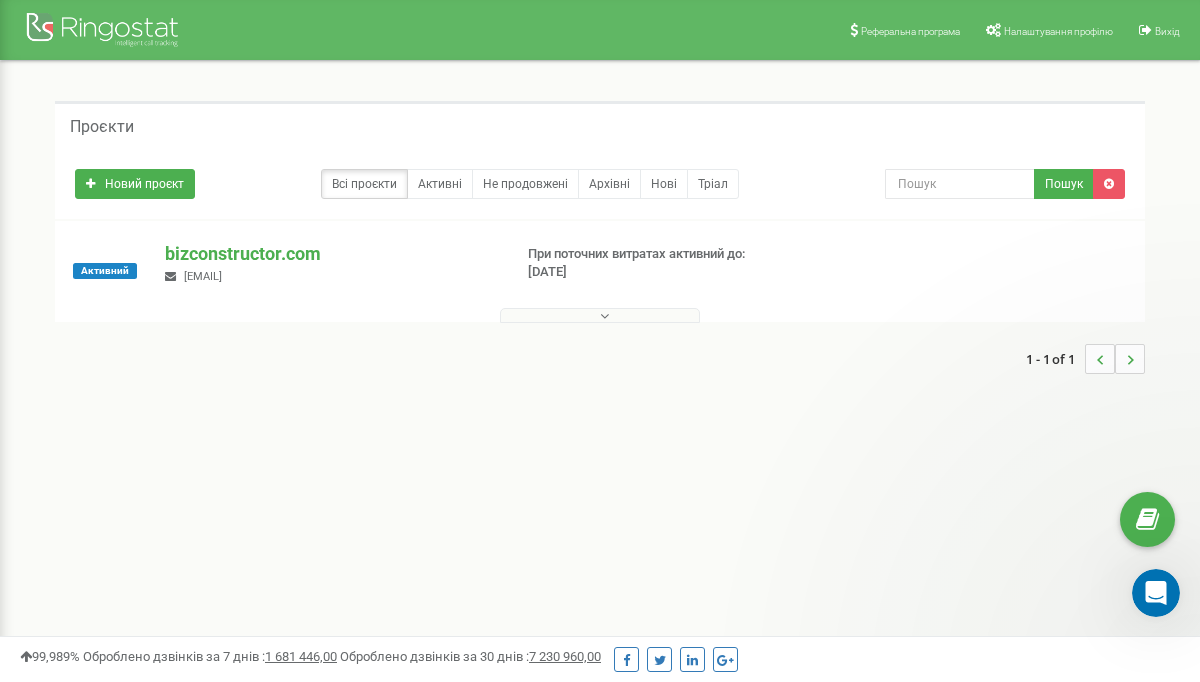scroll, scrollTop: 0, scrollLeft: 0, axis: both 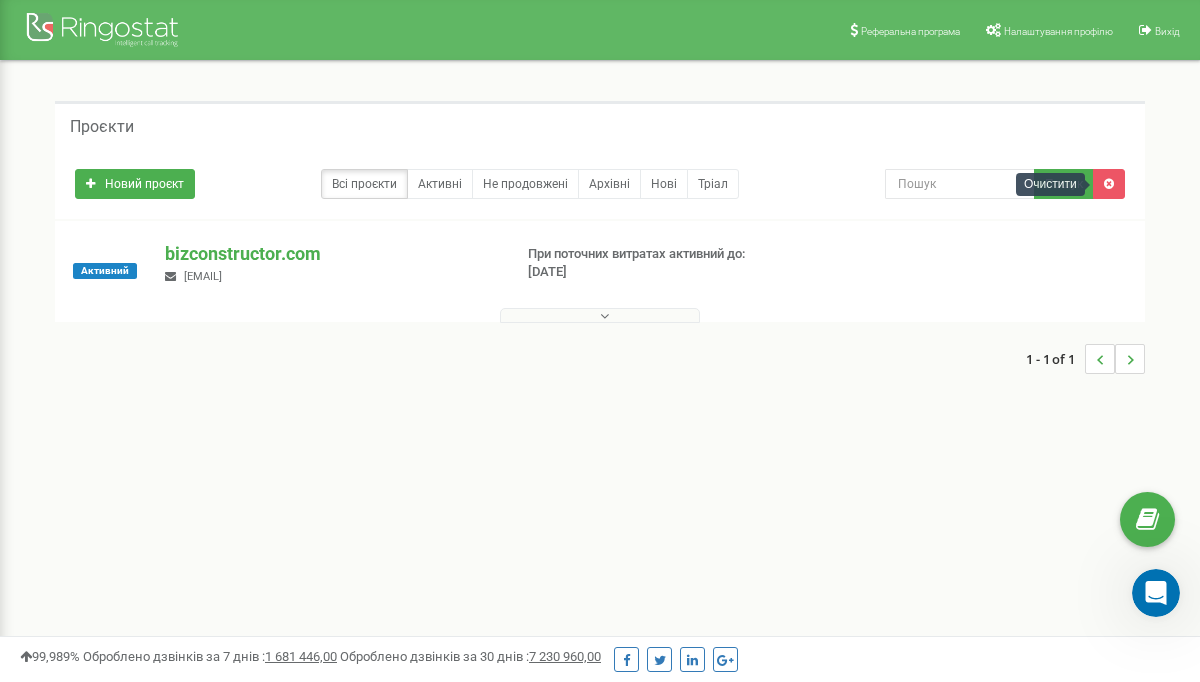 select on "ru" 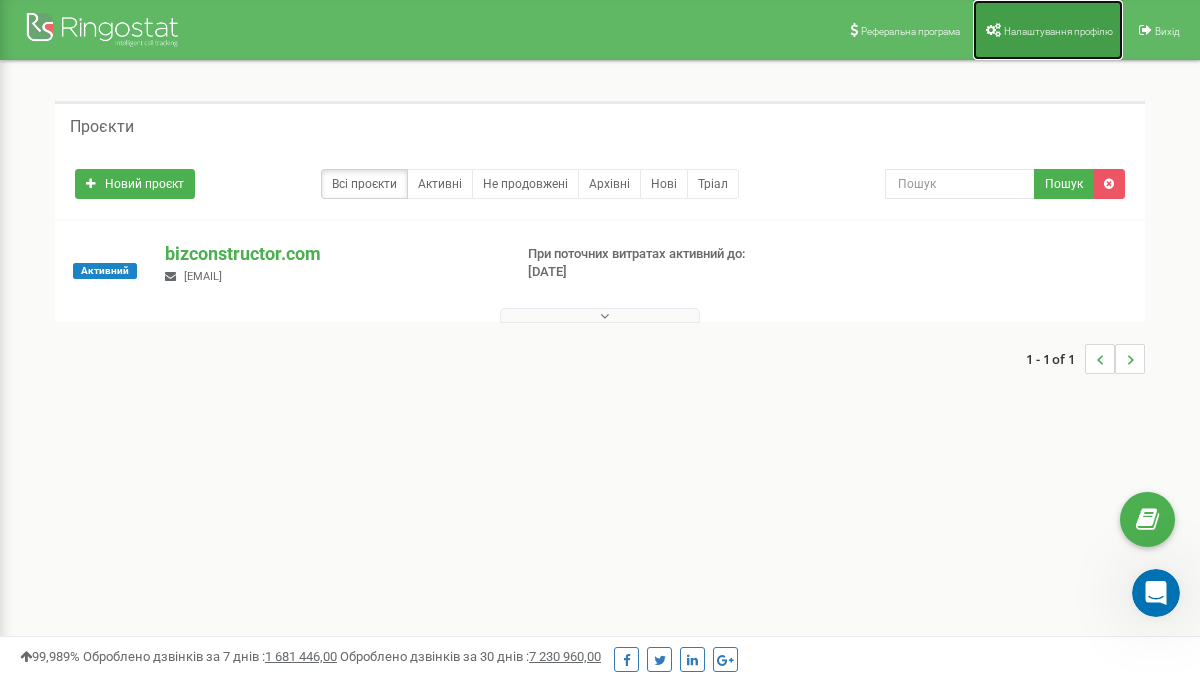 click on "Налаштування профілю" at bounding box center [1058, 31] 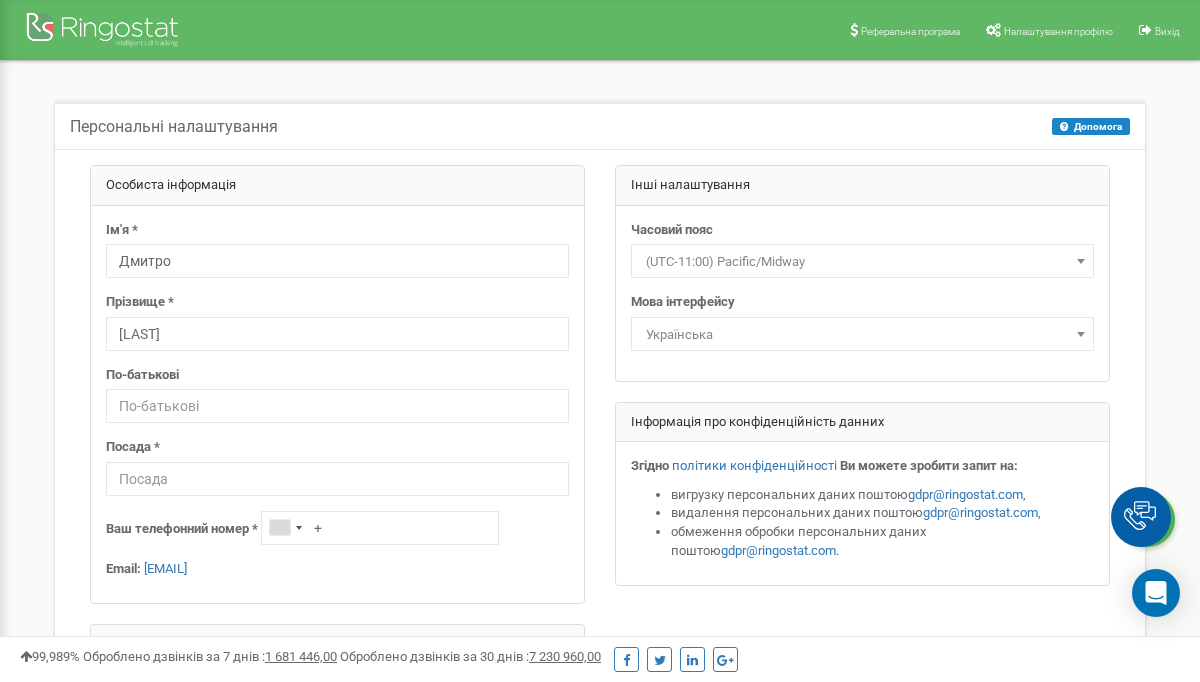 scroll, scrollTop: 156, scrollLeft: 0, axis: vertical 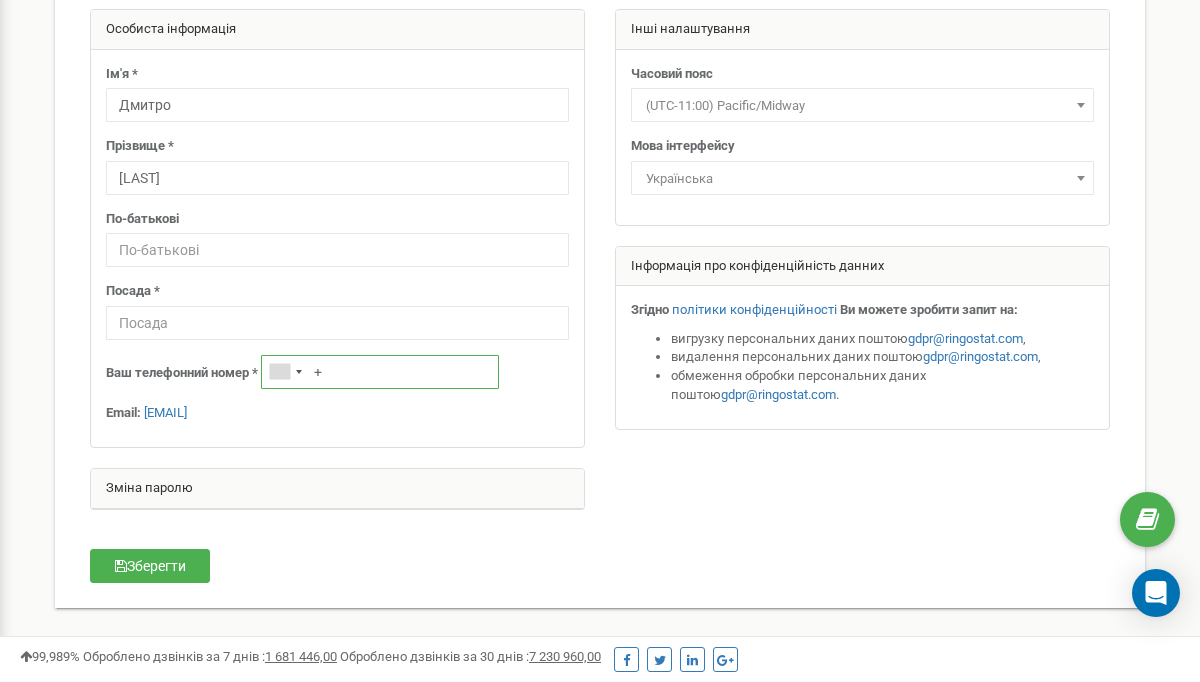 click on "+" at bounding box center (380, 372) 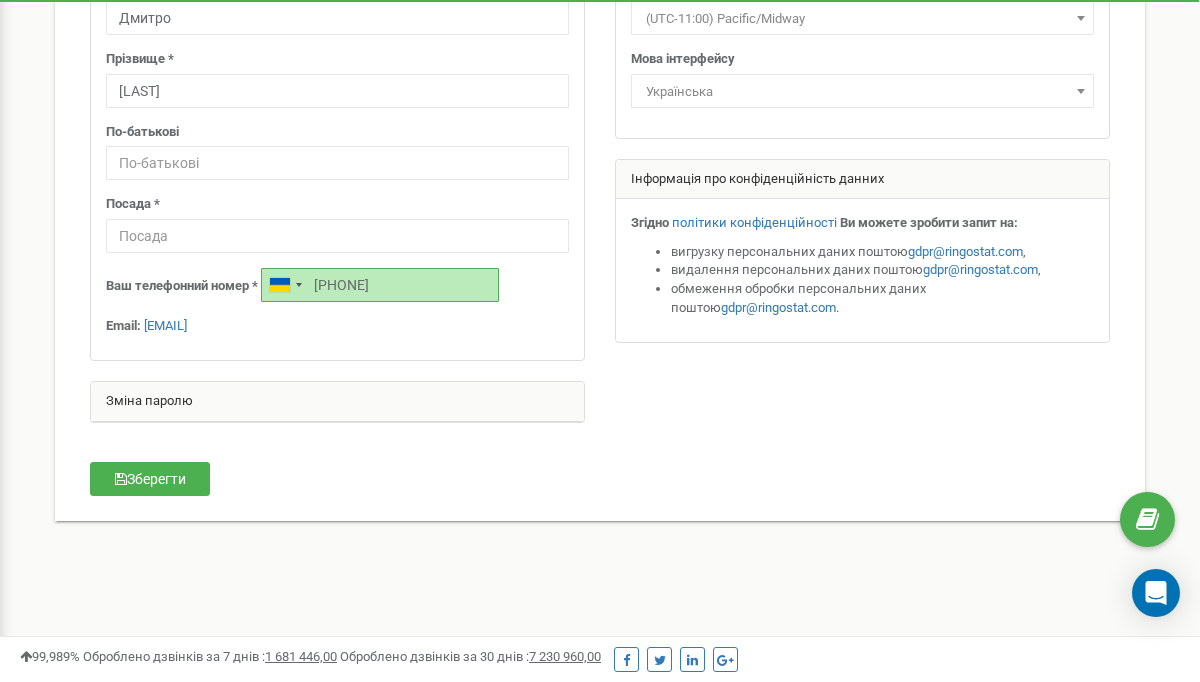 scroll, scrollTop: 0, scrollLeft: 0, axis: both 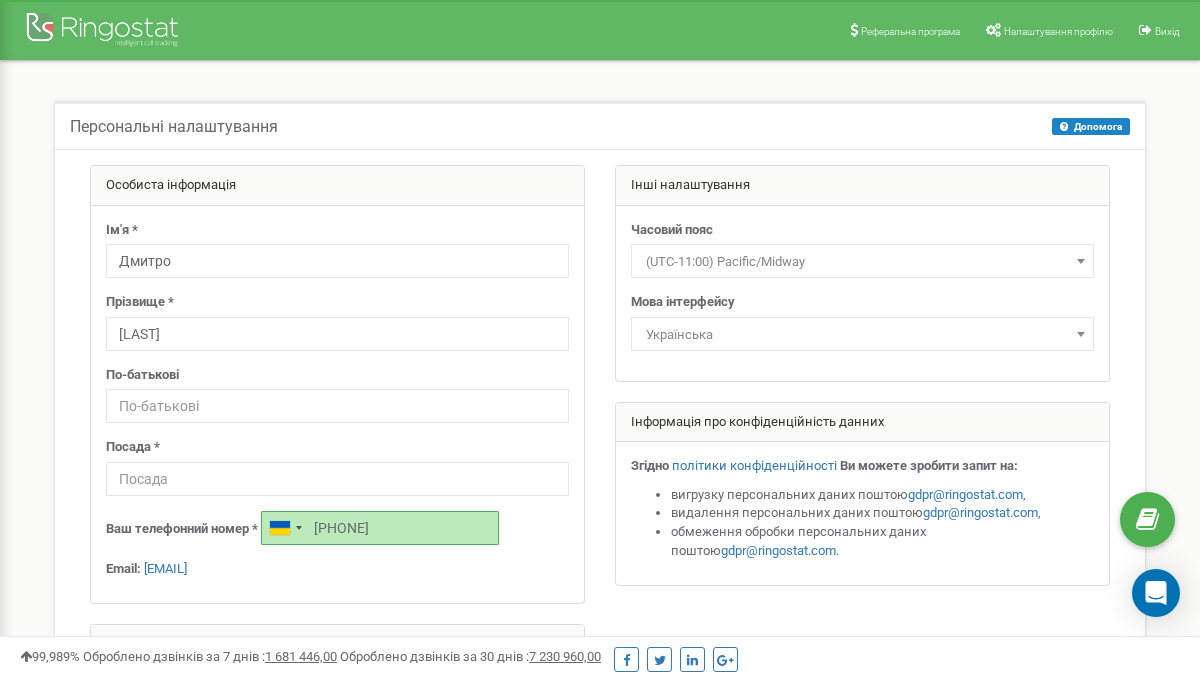 drag, startPoint x: 436, startPoint y: 529, endPoint x: 322, endPoint y: 529, distance: 114 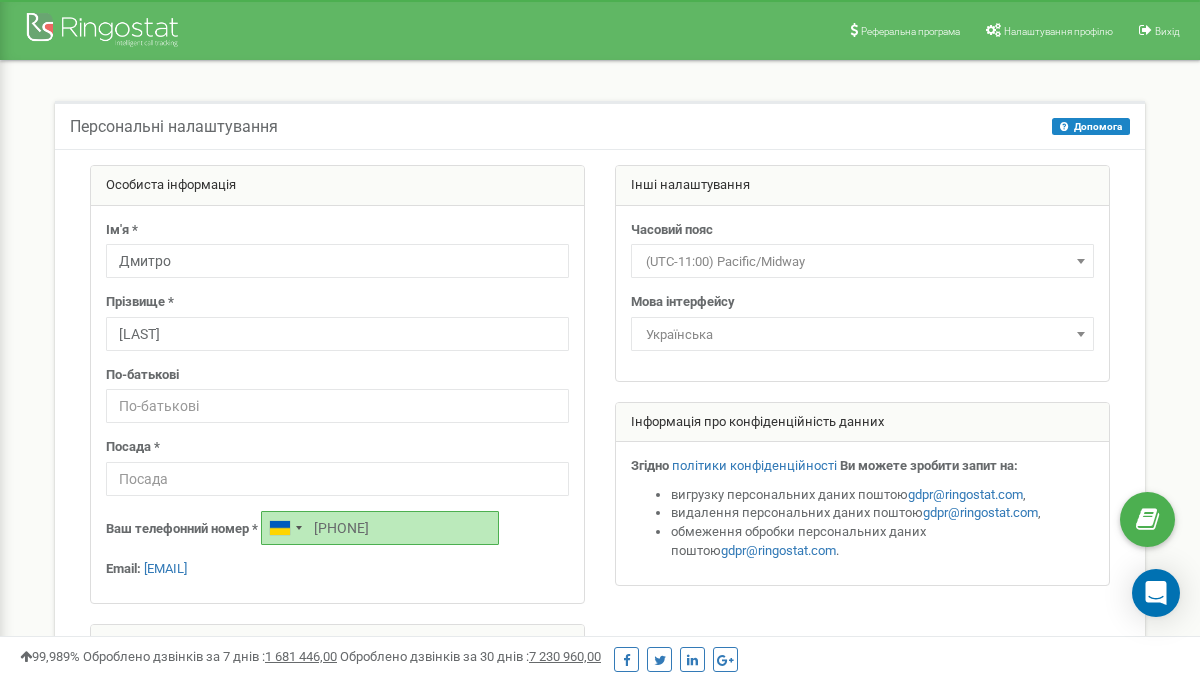 type on "+" 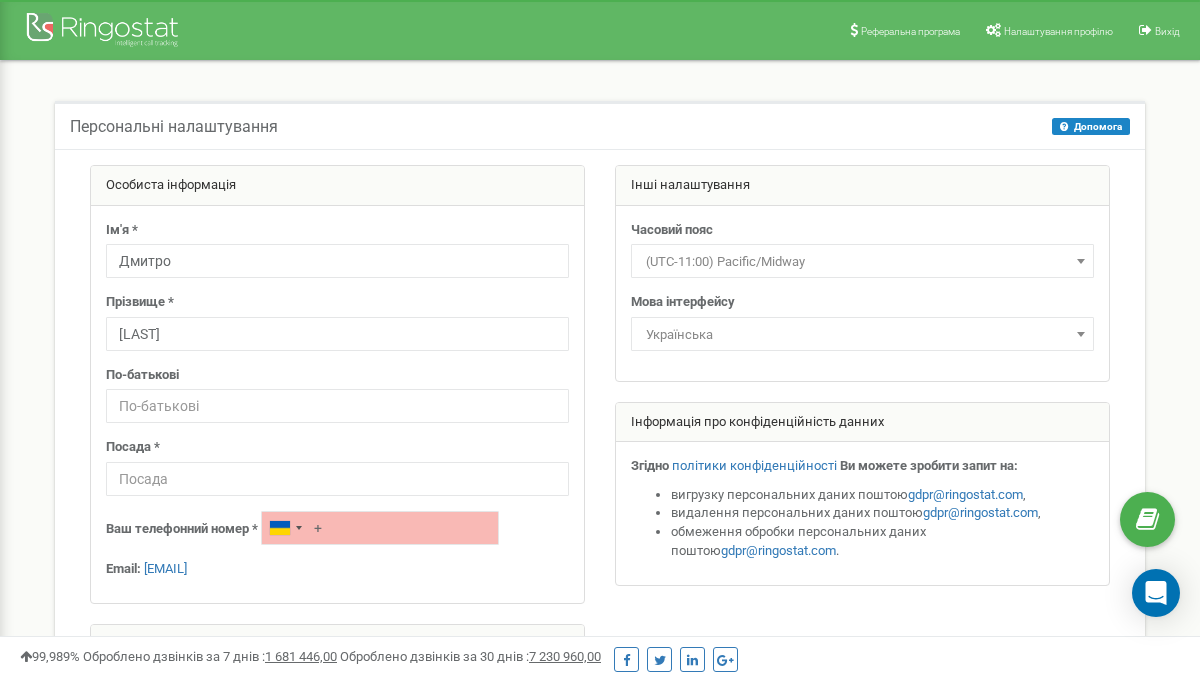 click on "Посада *" at bounding box center (337, 467) 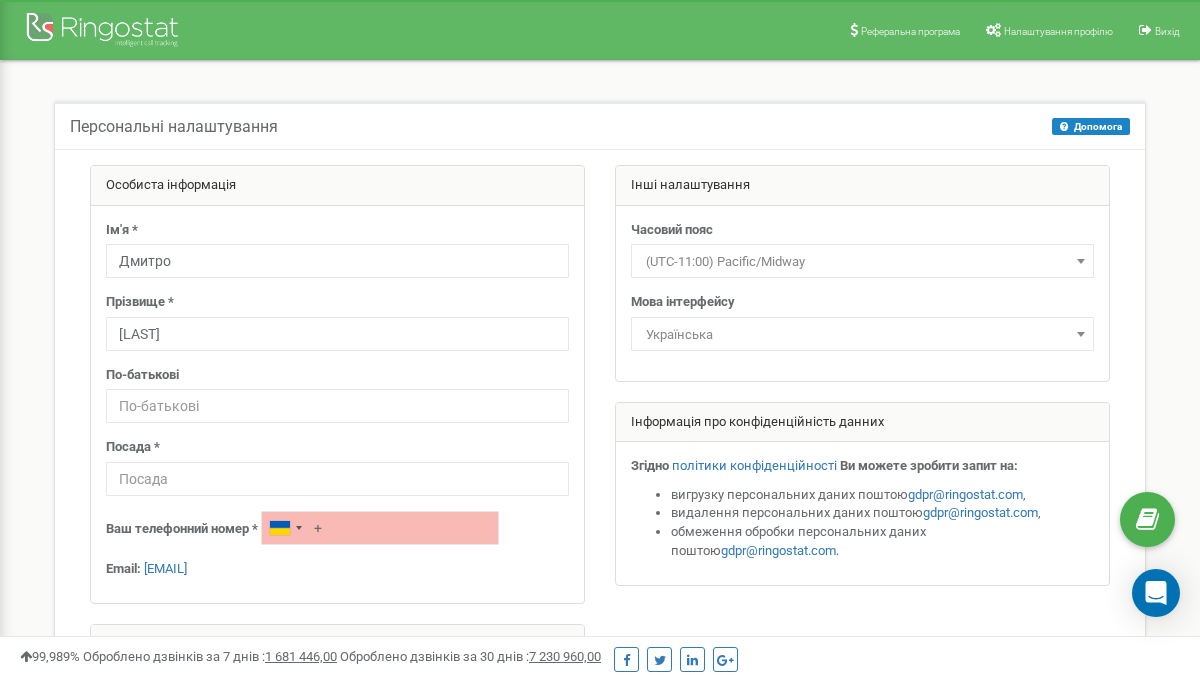 click on "Інші налаштування" at bounding box center [862, 186] 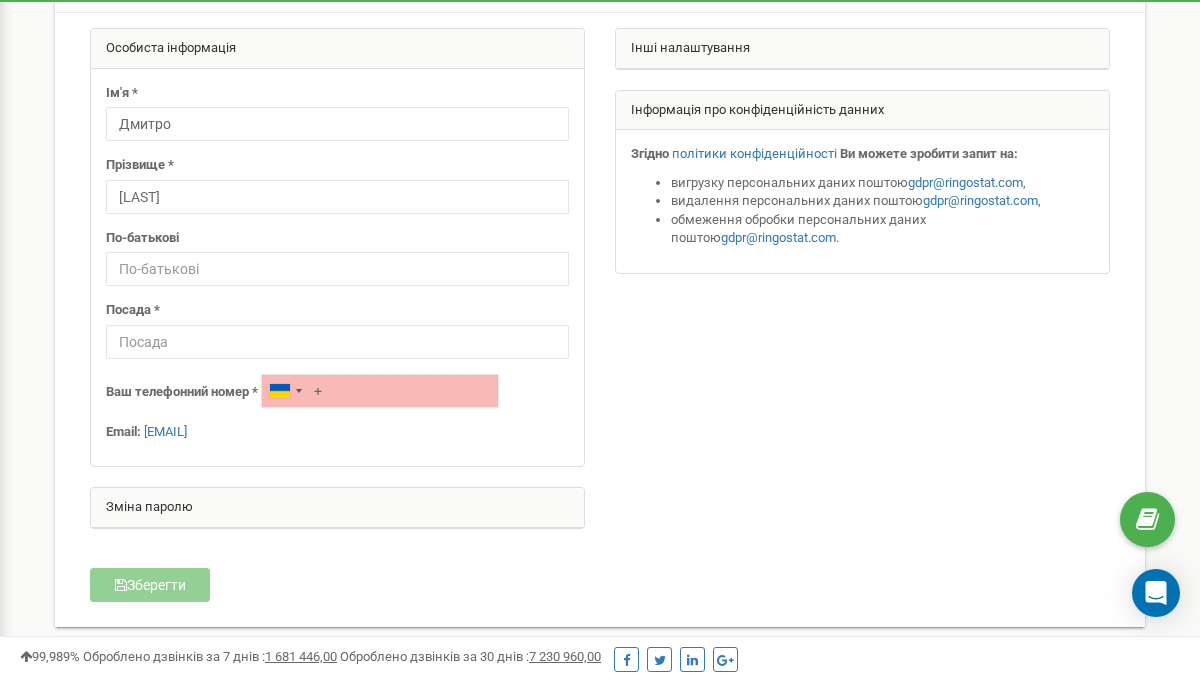 scroll, scrollTop: 171, scrollLeft: 0, axis: vertical 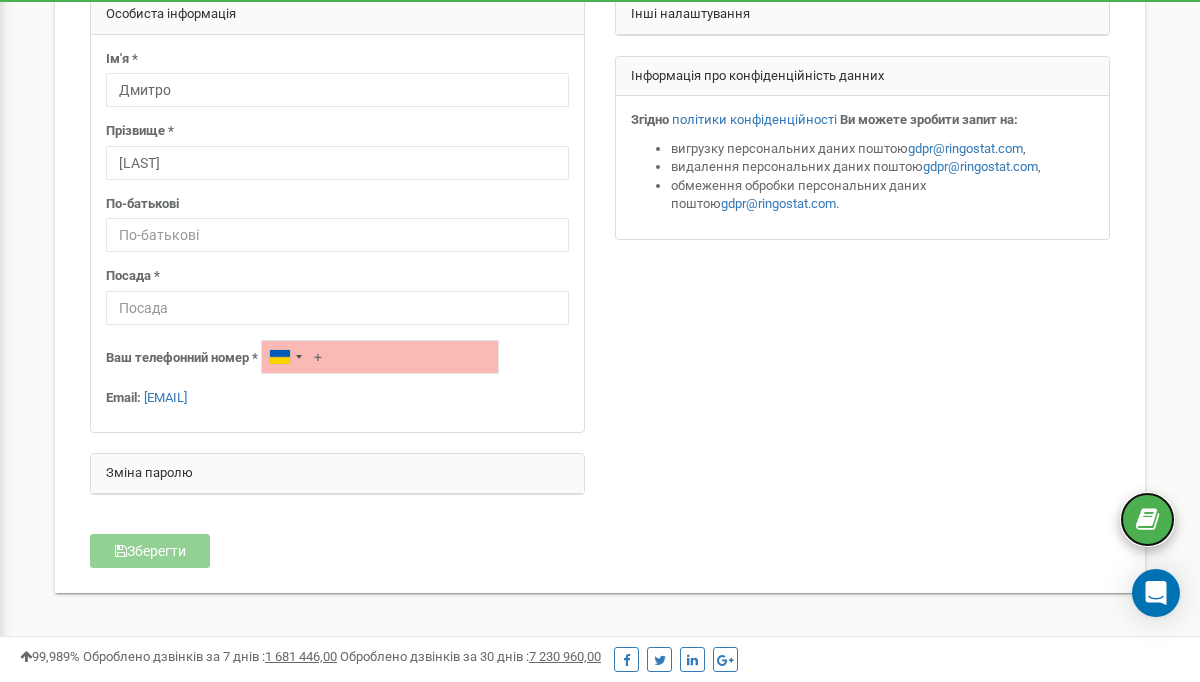click at bounding box center (1147, 519) 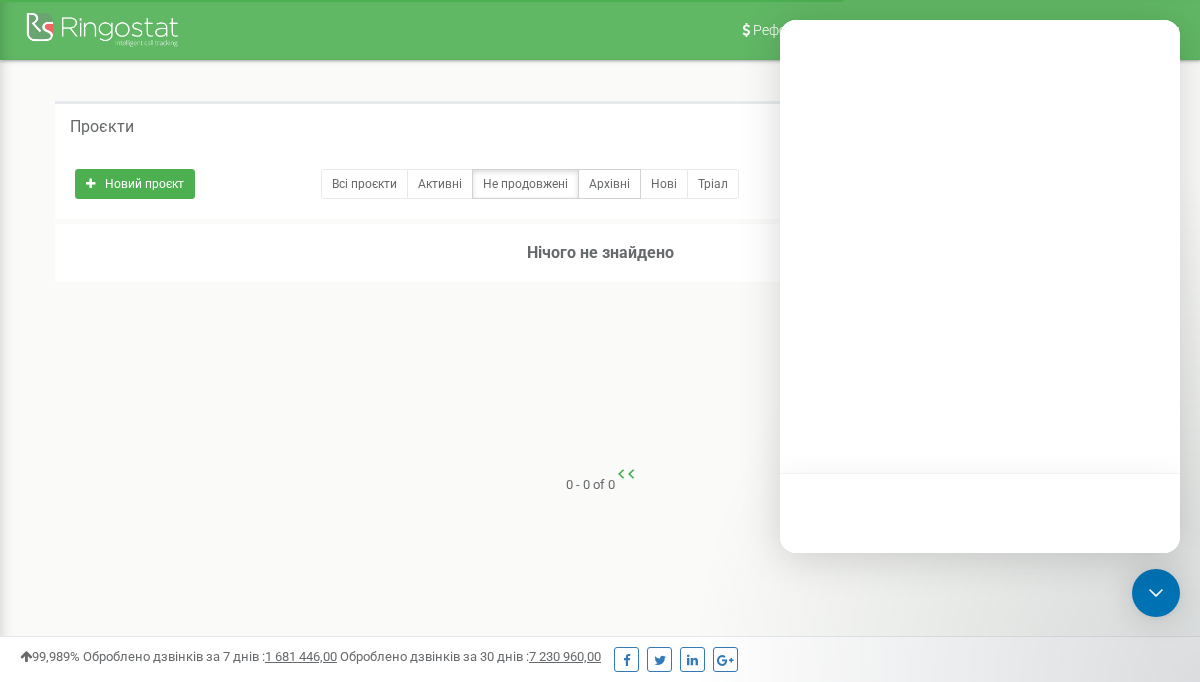 scroll, scrollTop: 0, scrollLeft: 0, axis: both 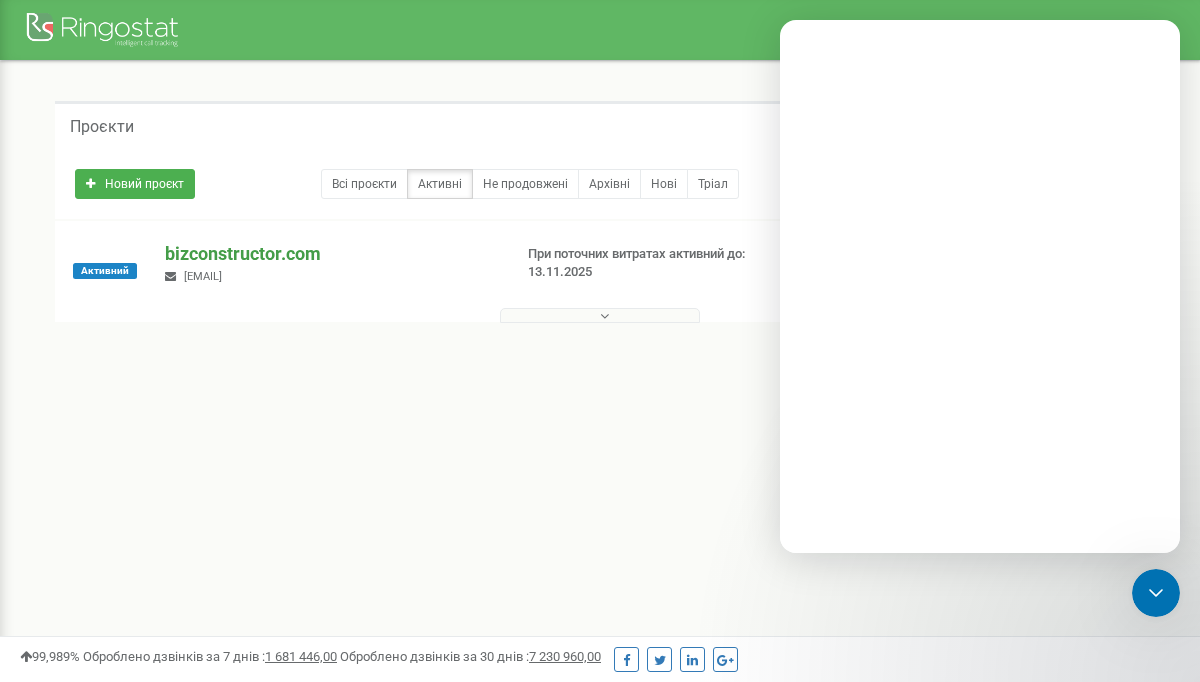 click on "bizconstructor.com" at bounding box center [330, 254] 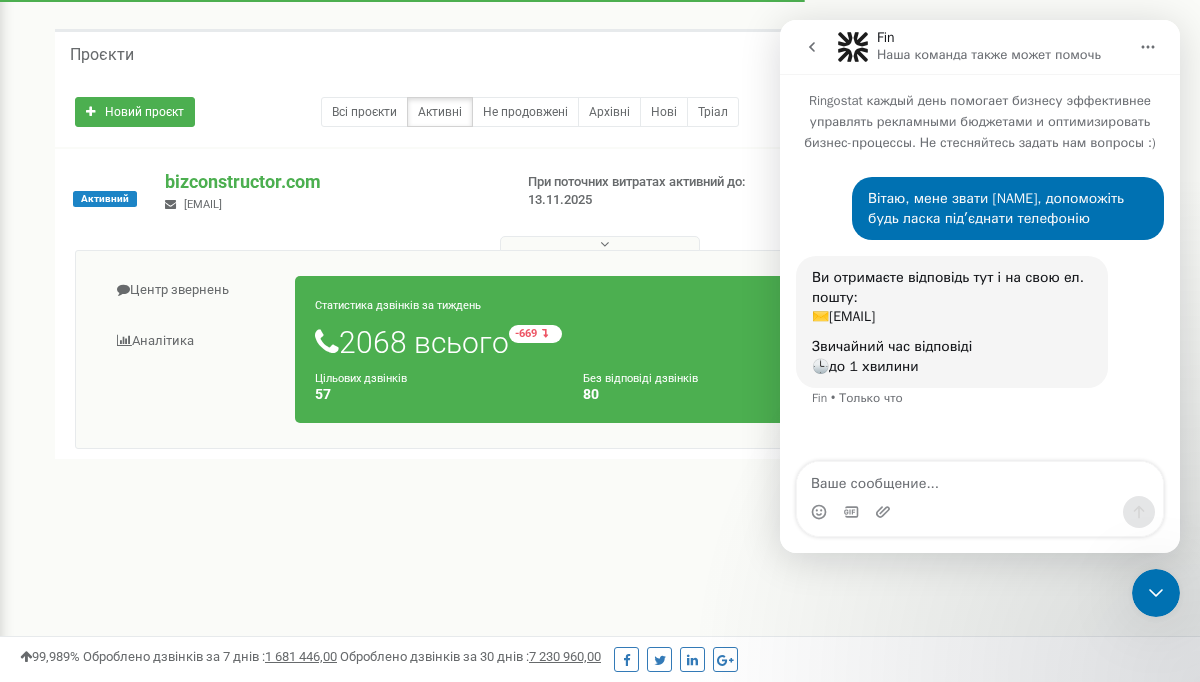 scroll, scrollTop: 73, scrollLeft: 0, axis: vertical 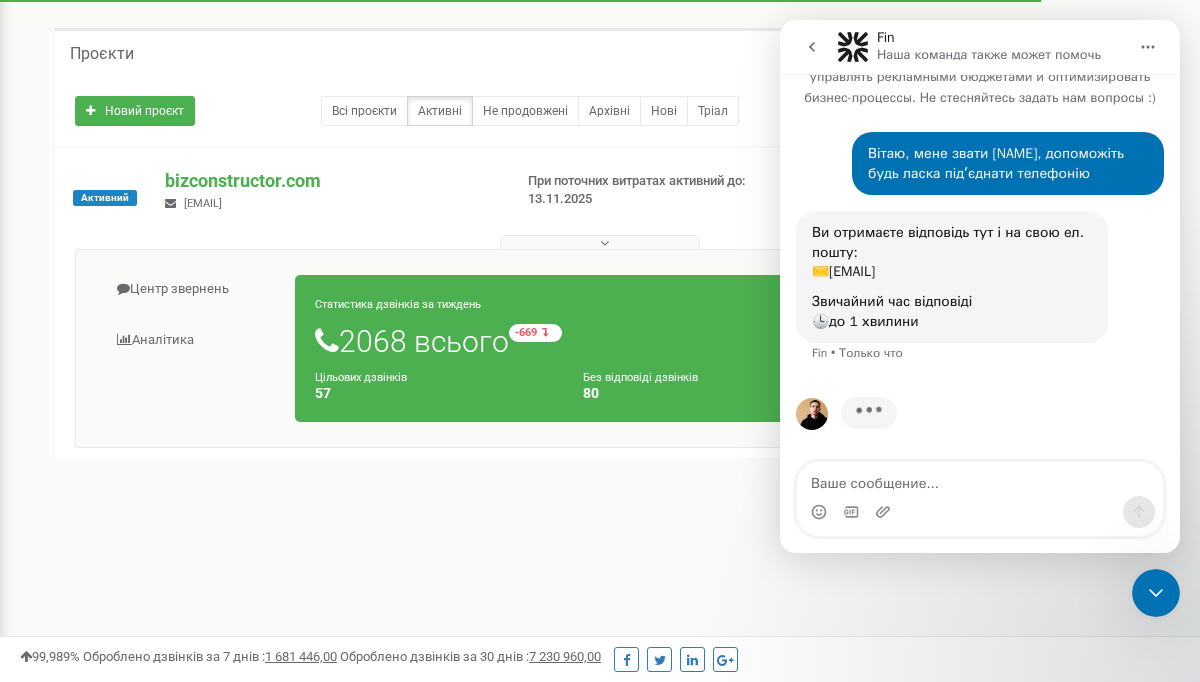 click on "Статистика дзвінків за тиждень
2068 всього
-669                                   відносно минулого тижня
Цільових дзвінків
57
Без відповіді дзвінків
80
Частка пропущених дзвінків
3,87 %" at bounding box center [702, 348] 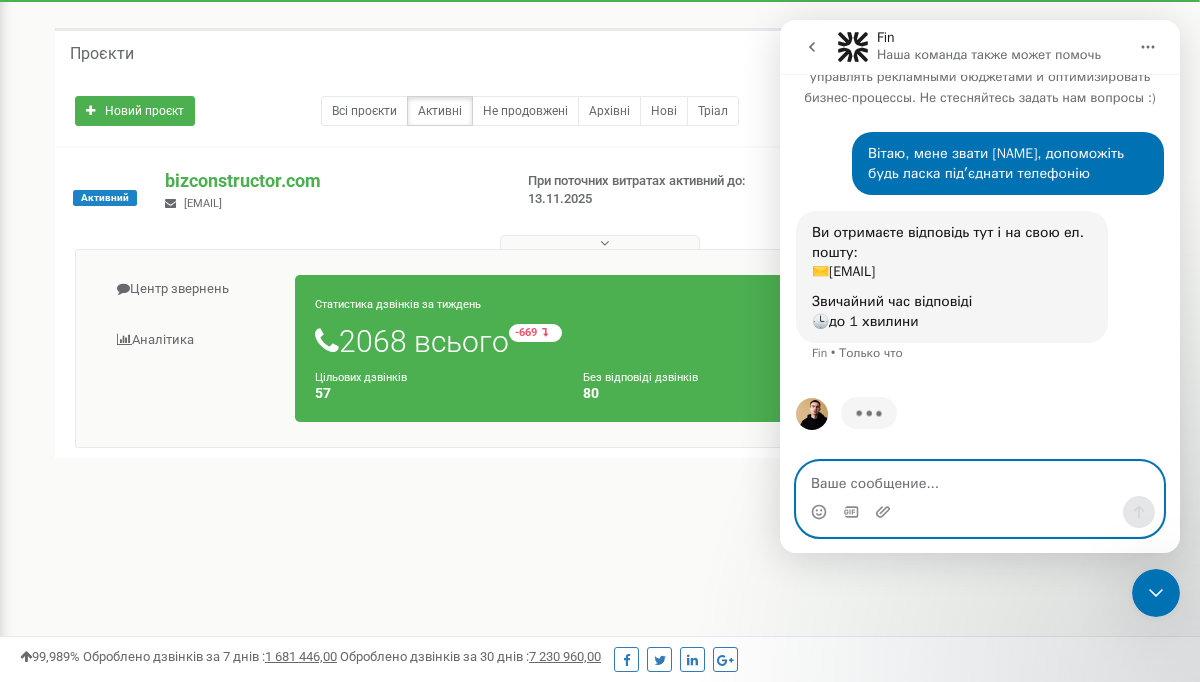 click at bounding box center [980, 479] 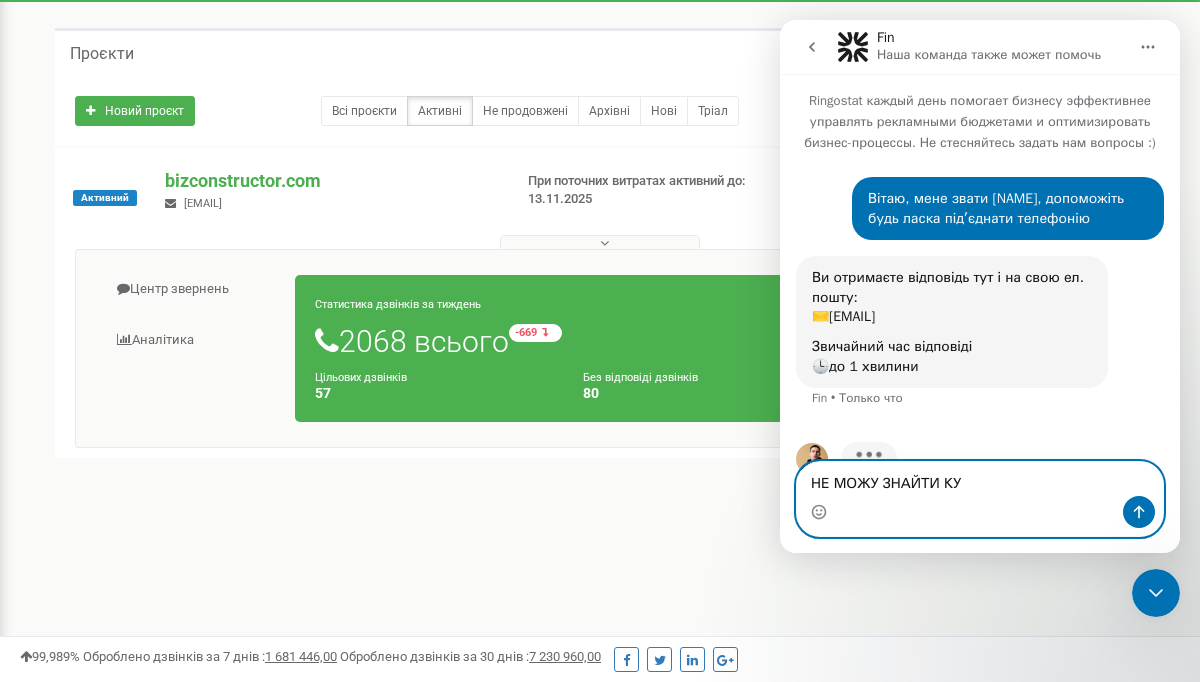 scroll, scrollTop: 66, scrollLeft: 0, axis: vertical 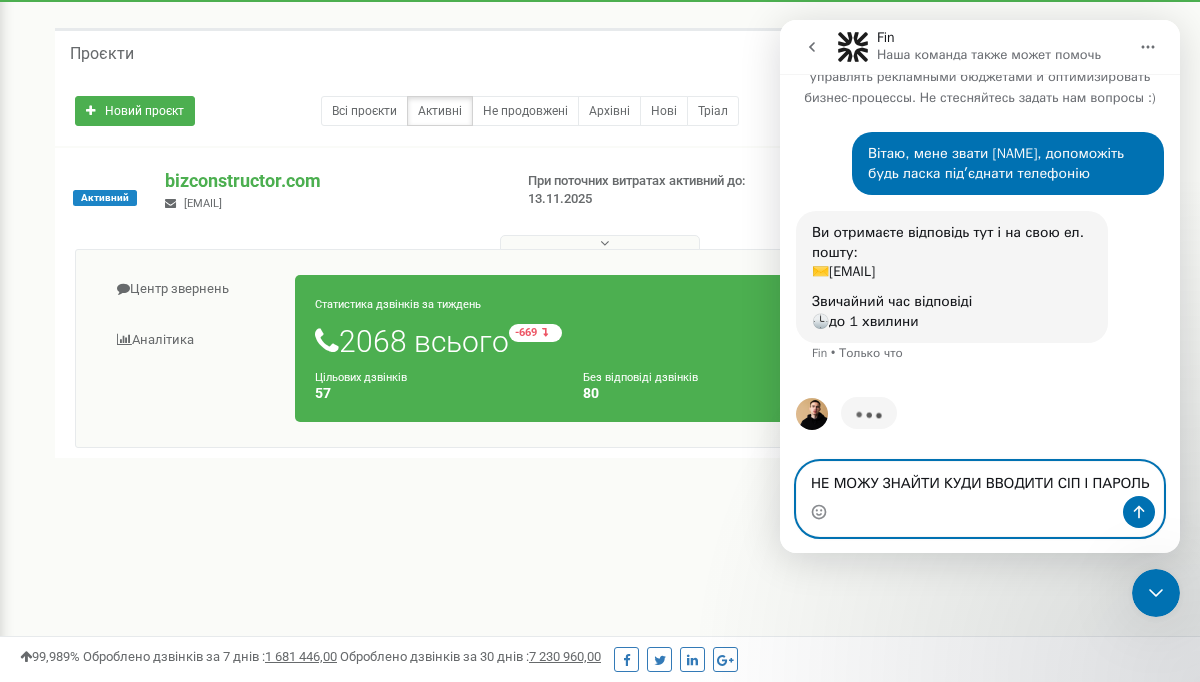 type on "НЕ МОЖУ ЗНАЙТИ КУДИ ВВОДИТИ СІП І ПАРОЛЬ" 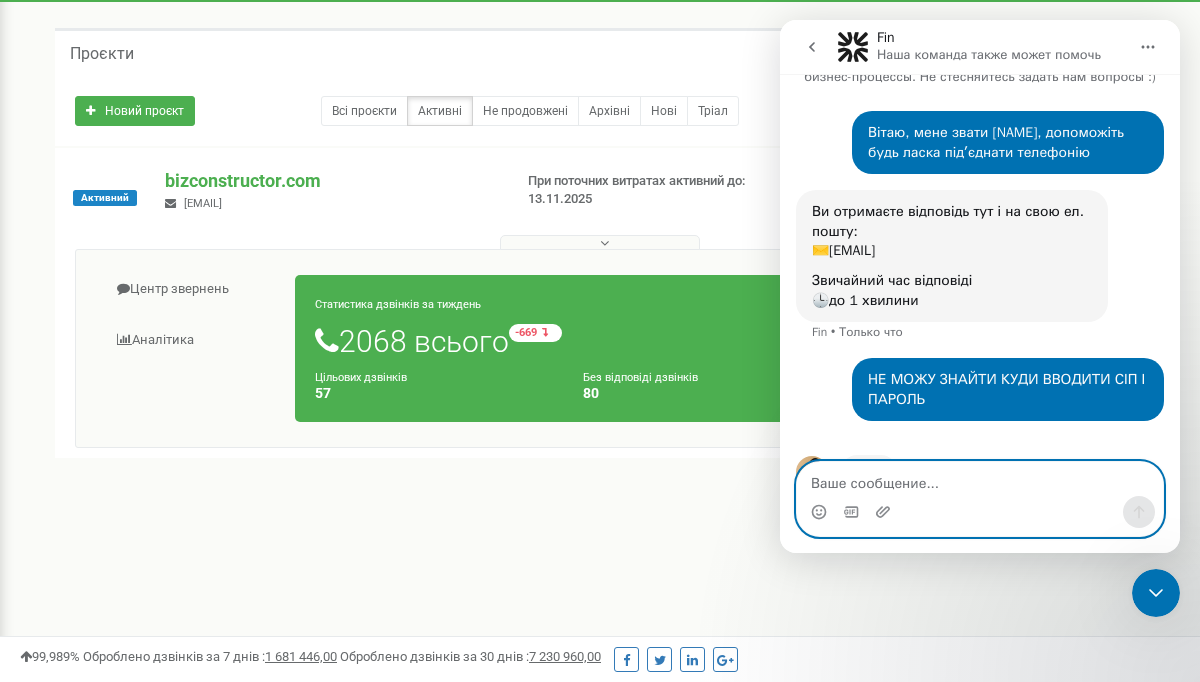 scroll, scrollTop: 145, scrollLeft: 0, axis: vertical 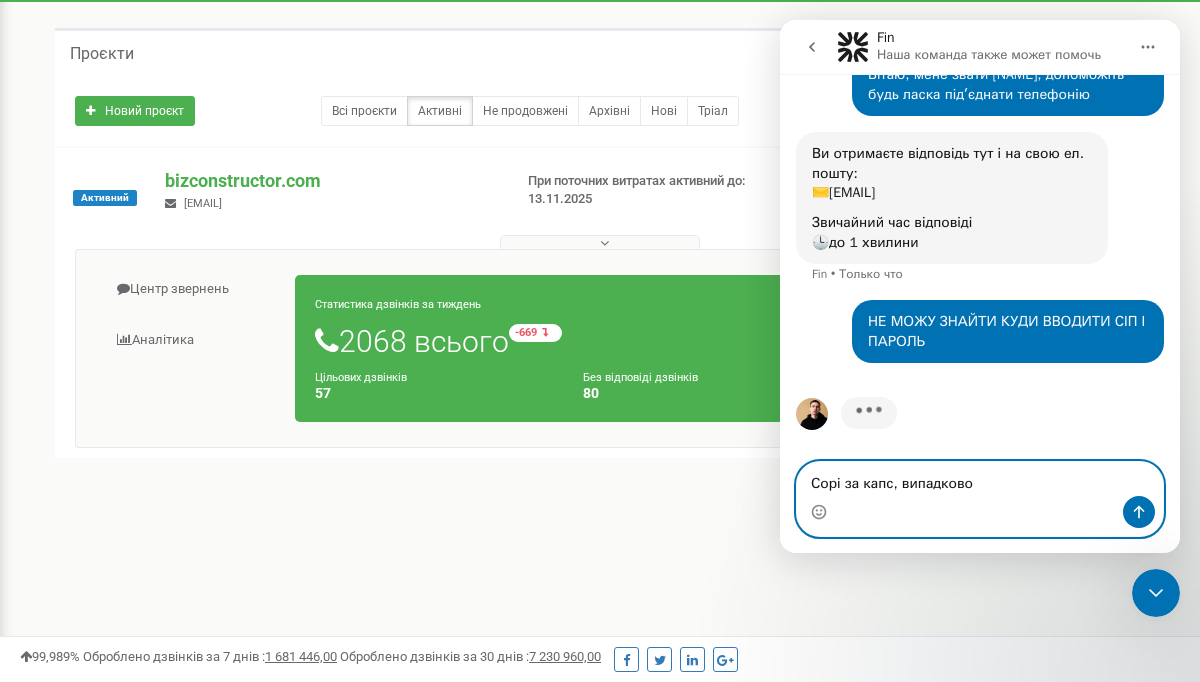 type on "Сорі за капс, випадково)" 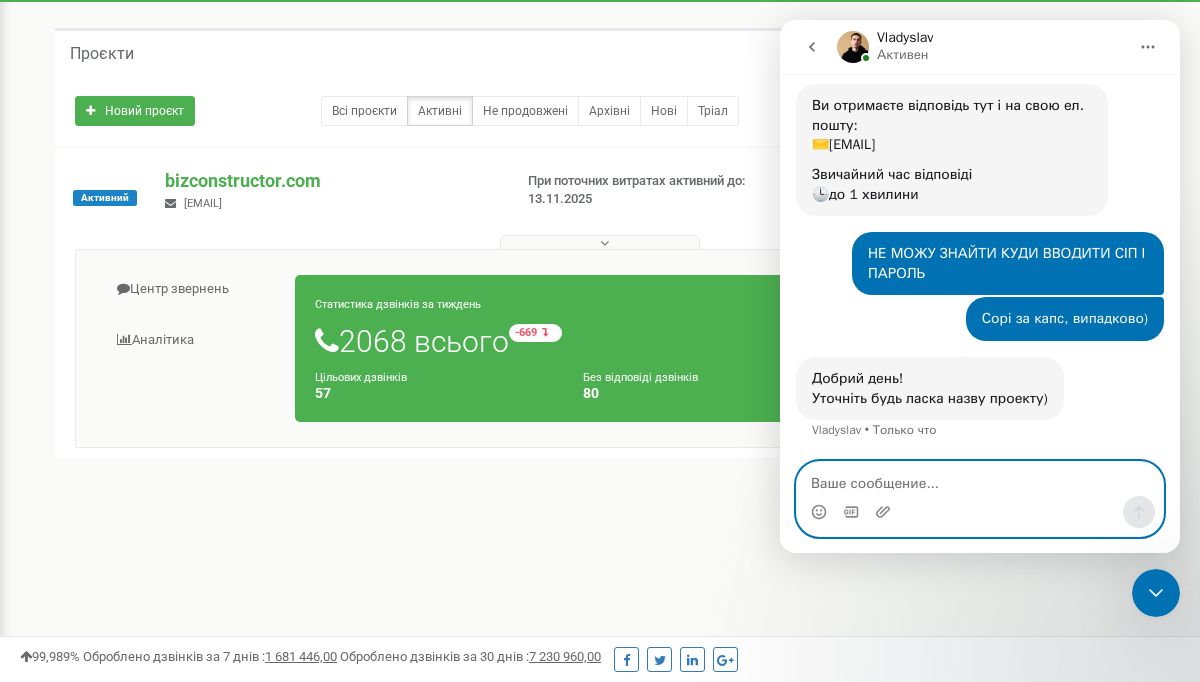 scroll, scrollTop: 193, scrollLeft: 0, axis: vertical 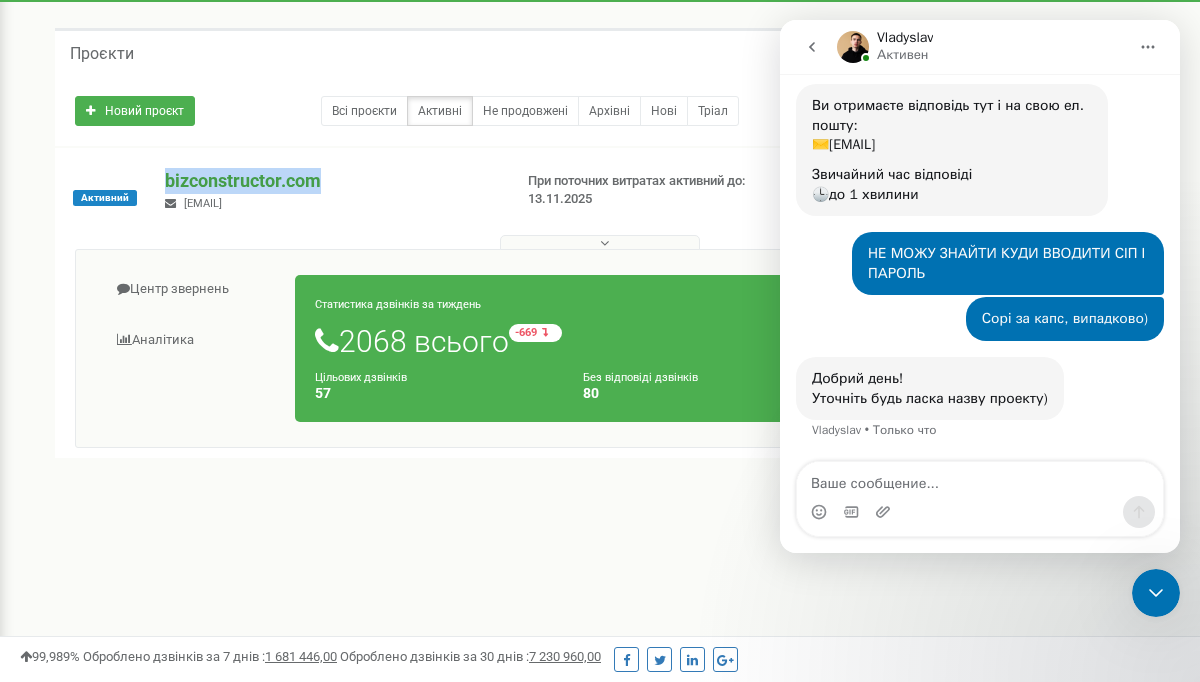 drag, startPoint x: 324, startPoint y: 179, endPoint x: 166, endPoint y: 187, distance: 158.20241 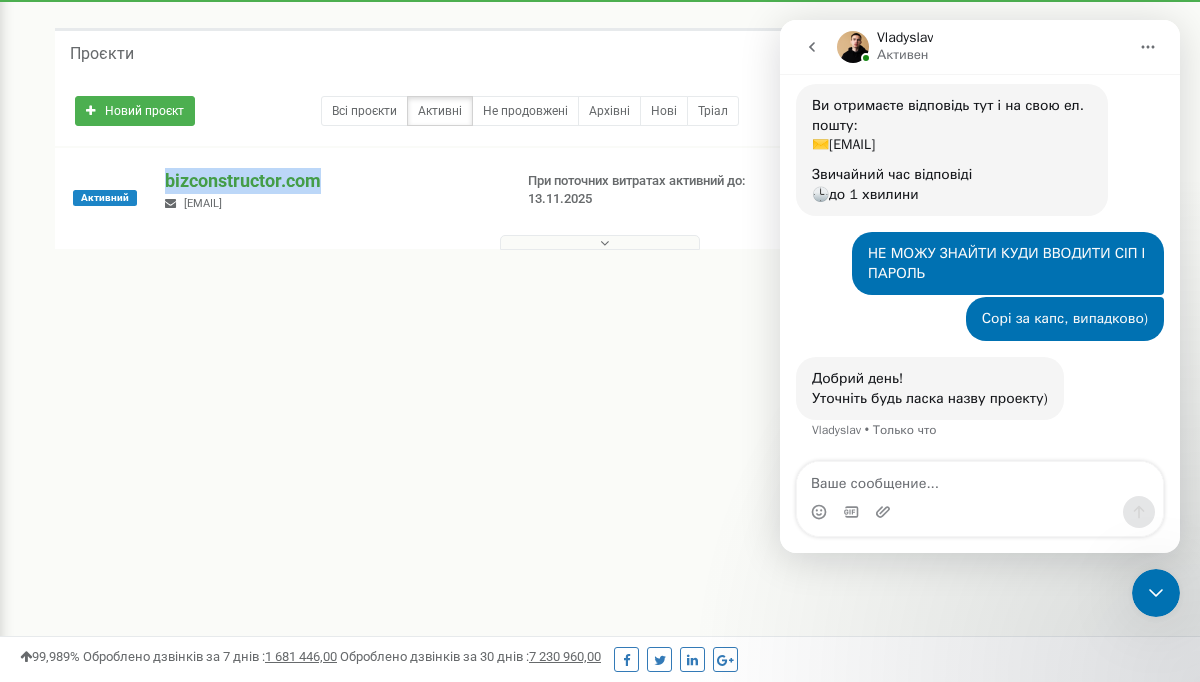 copy on "bizconstructor.com" 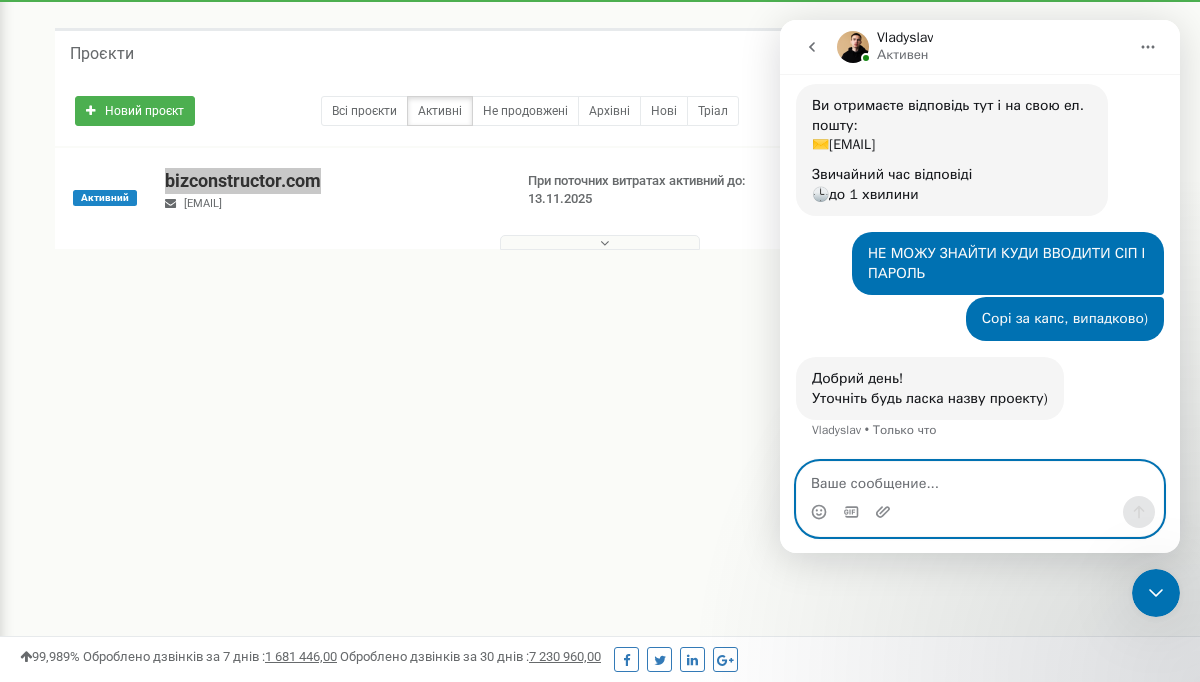 click at bounding box center [980, 479] 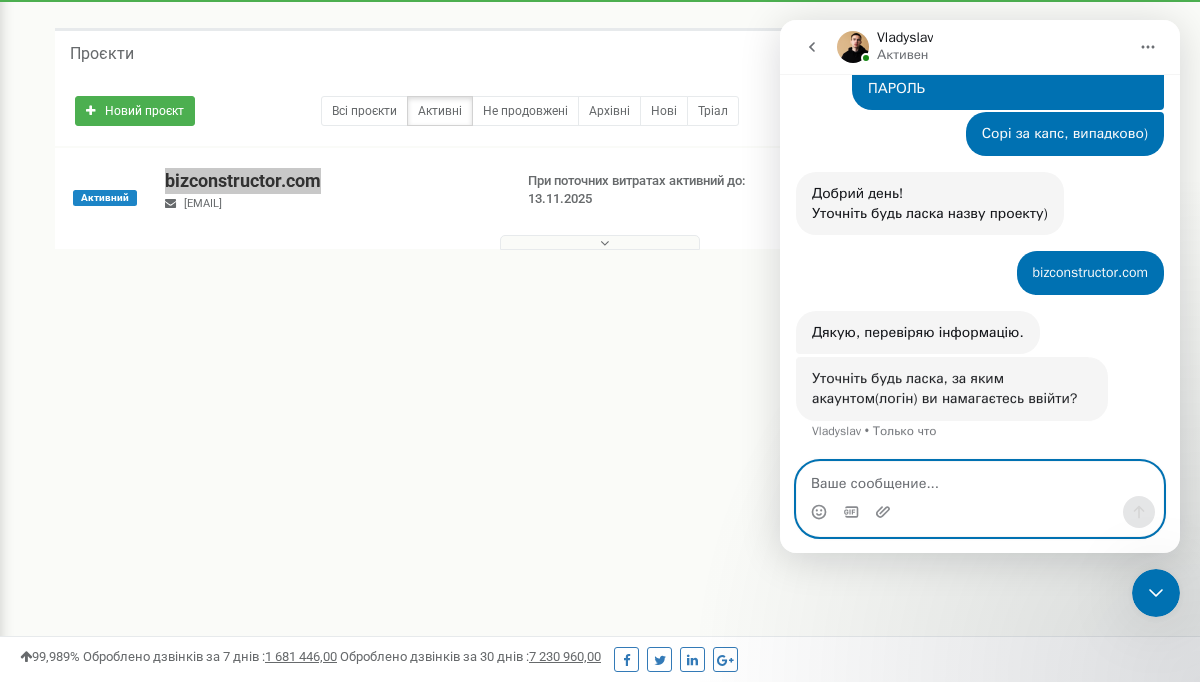 scroll, scrollTop: 377, scrollLeft: 0, axis: vertical 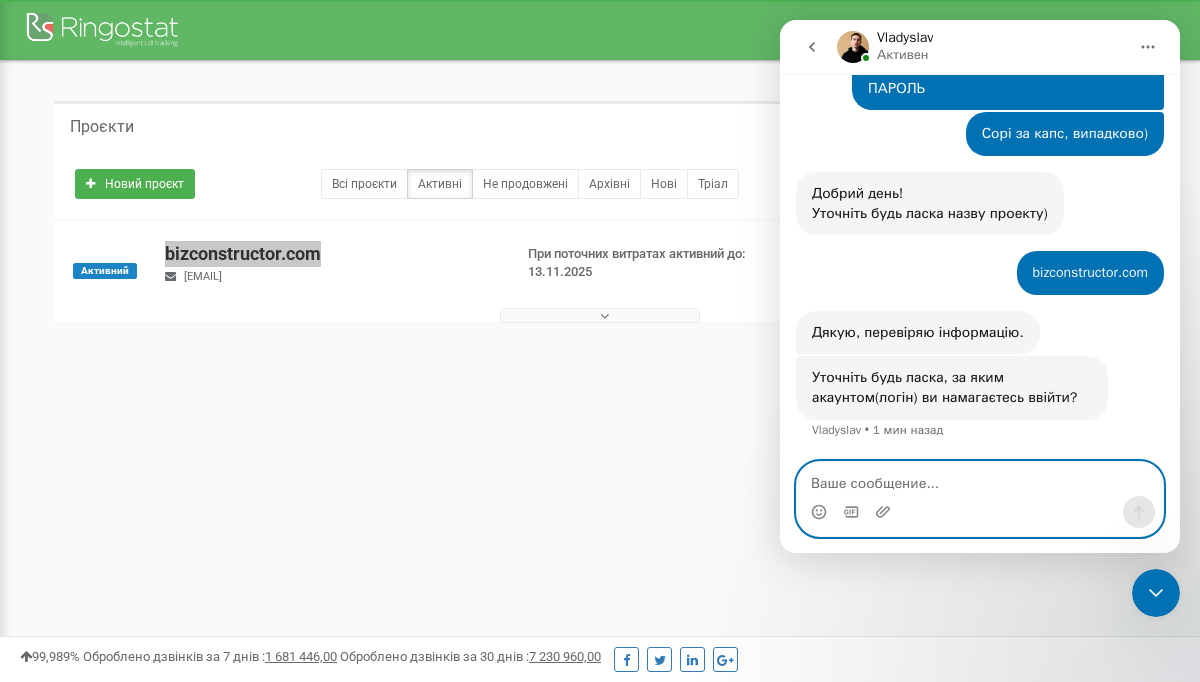 paste on "bizconstructor.com" 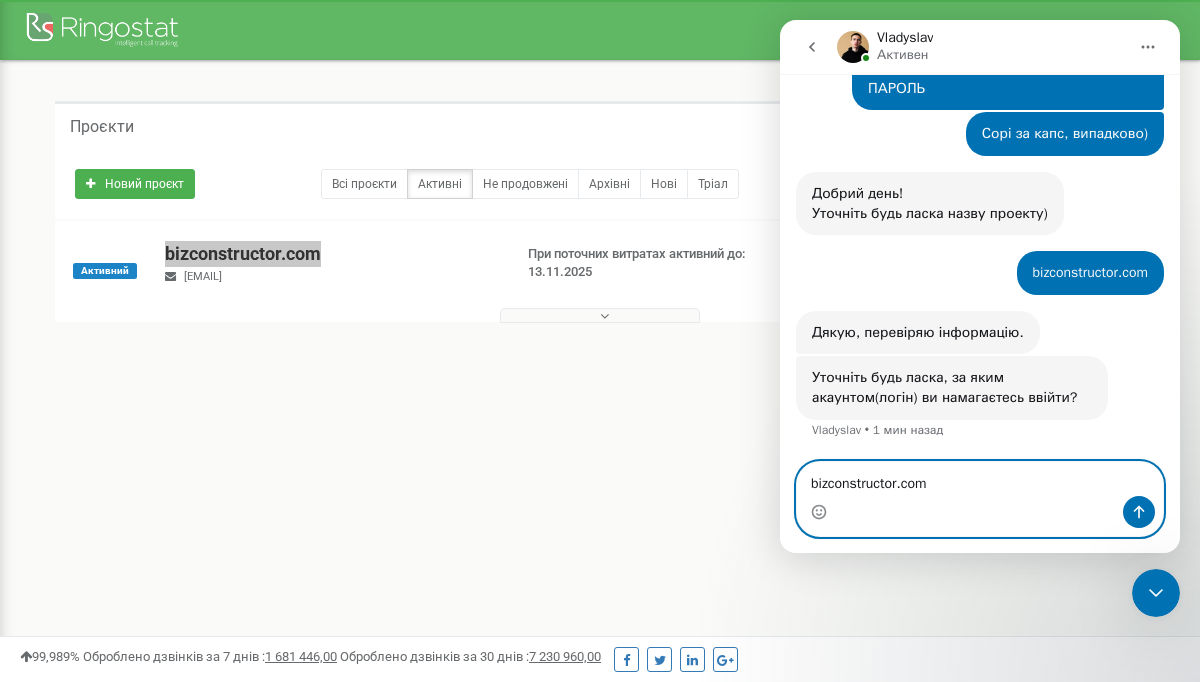 drag, startPoint x: 950, startPoint y: 478, endPoint x: 623, endPoint y: 479, distance: 327.00153 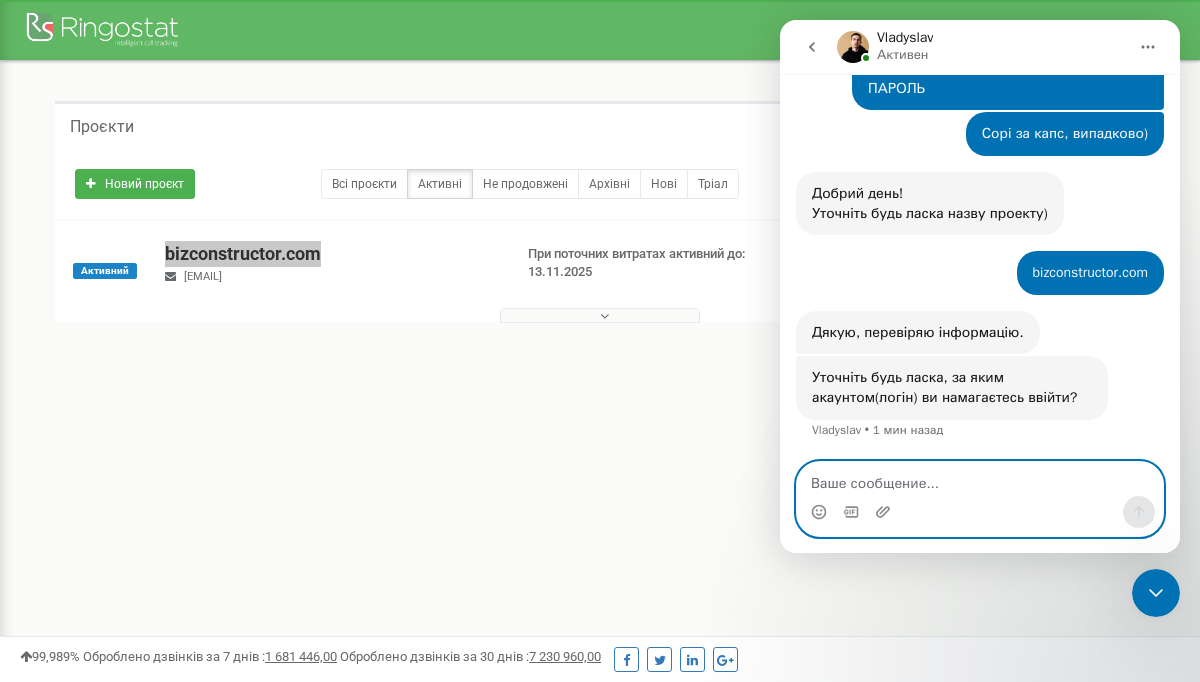 paste on "Sip: [USERNAME]
Password: [PASSWORD]" 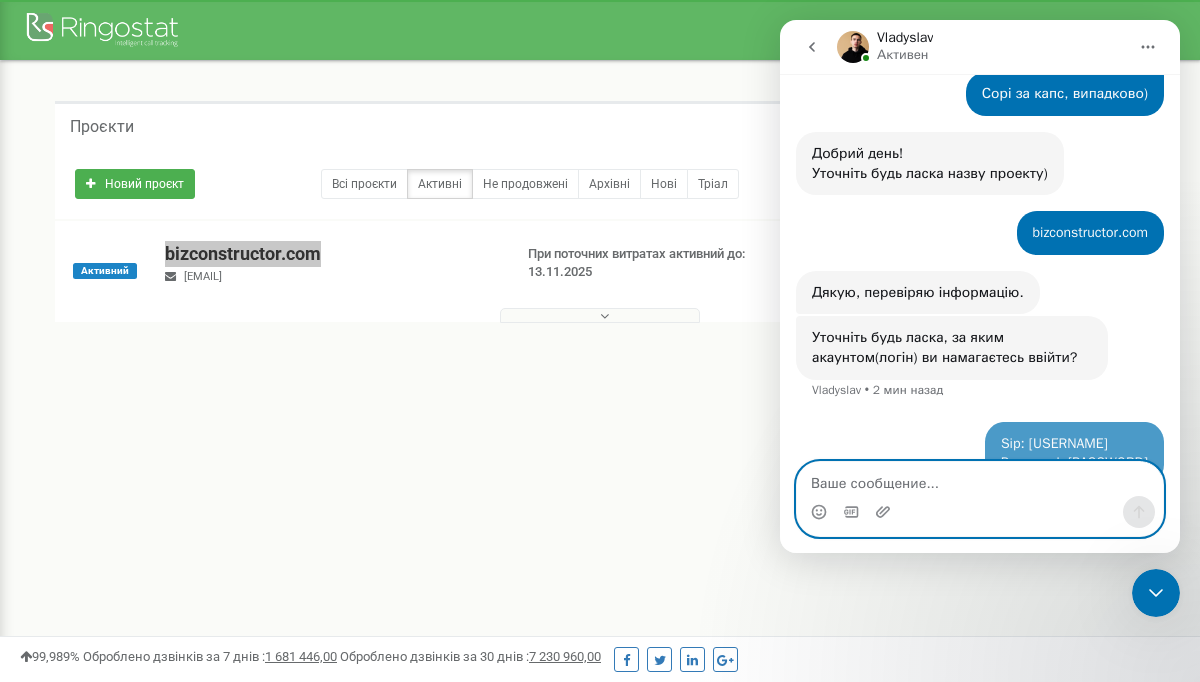 scroll, scrollTop: 456, scrollLeft: 0, axis: vertical 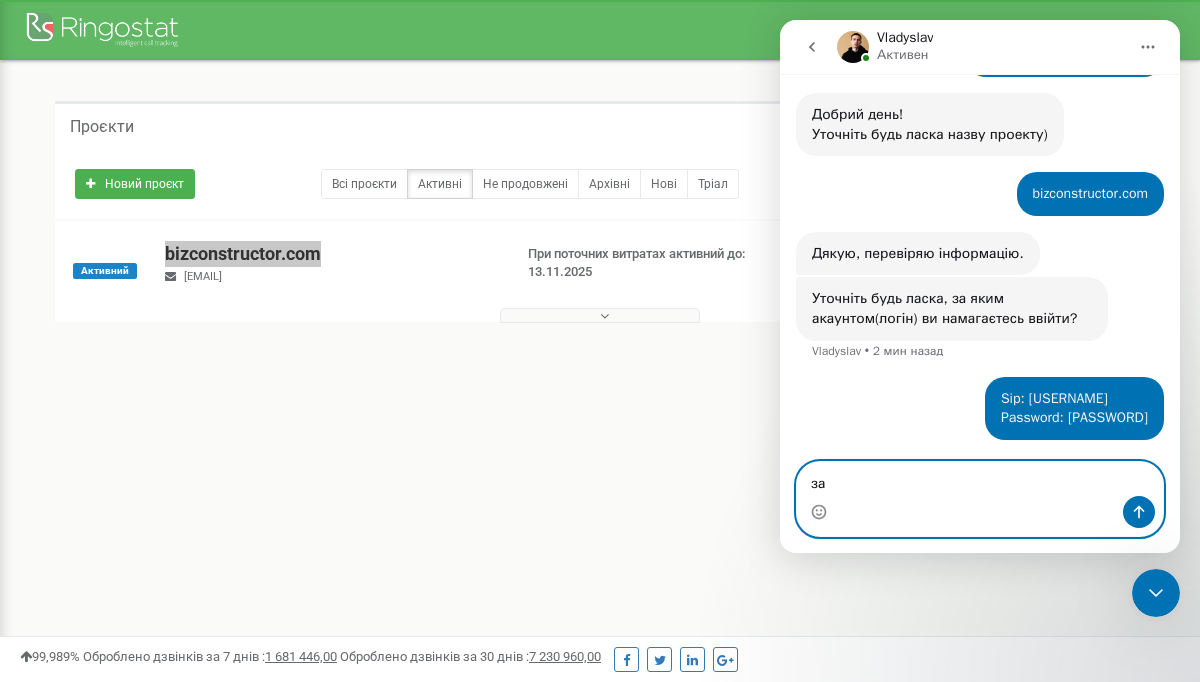 type on "з" 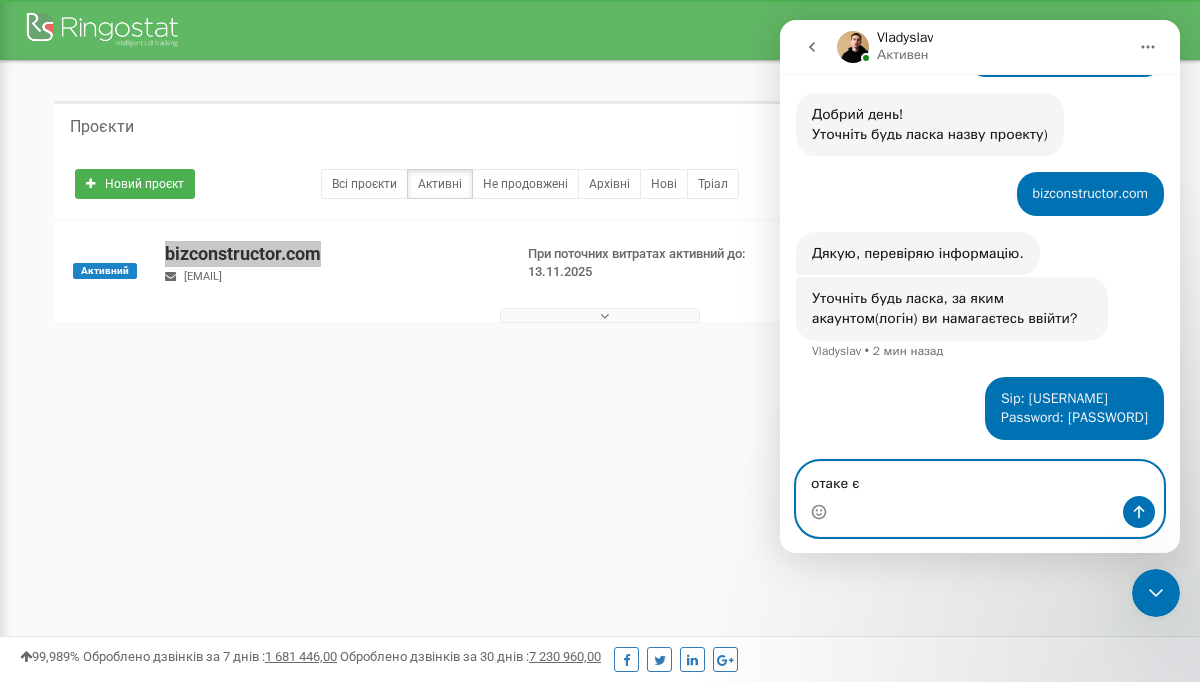 type on "отаке є" 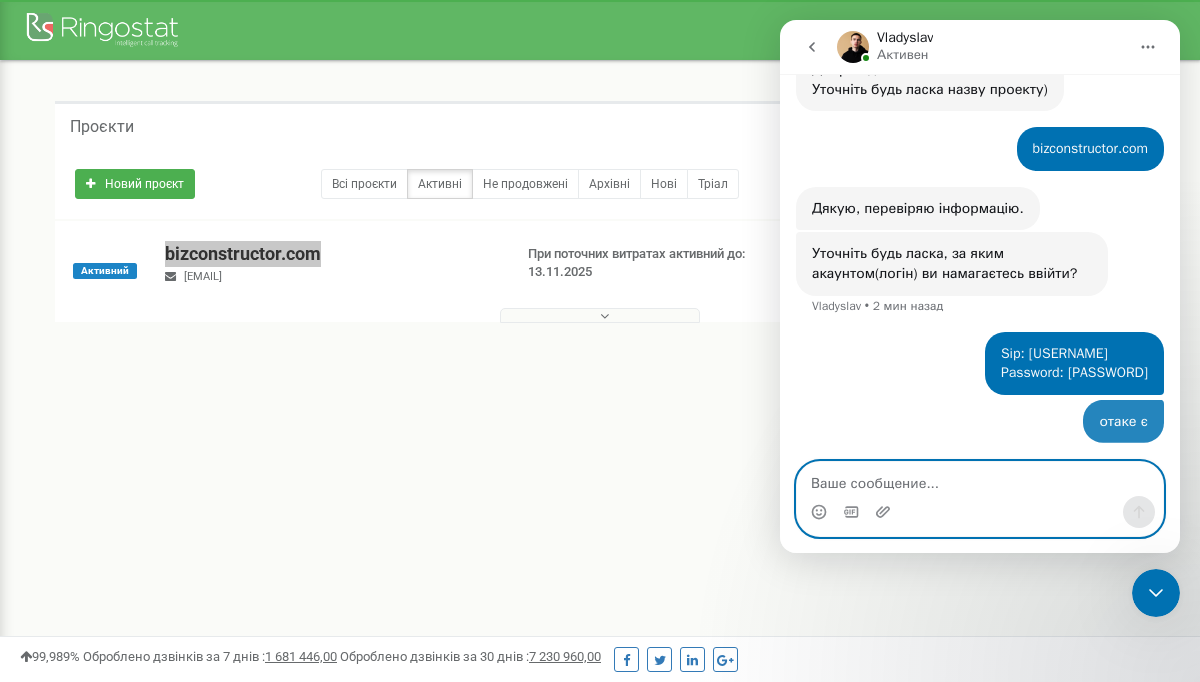scroll, scrollTop: 502, scrollLeft: 0, axis: vertical 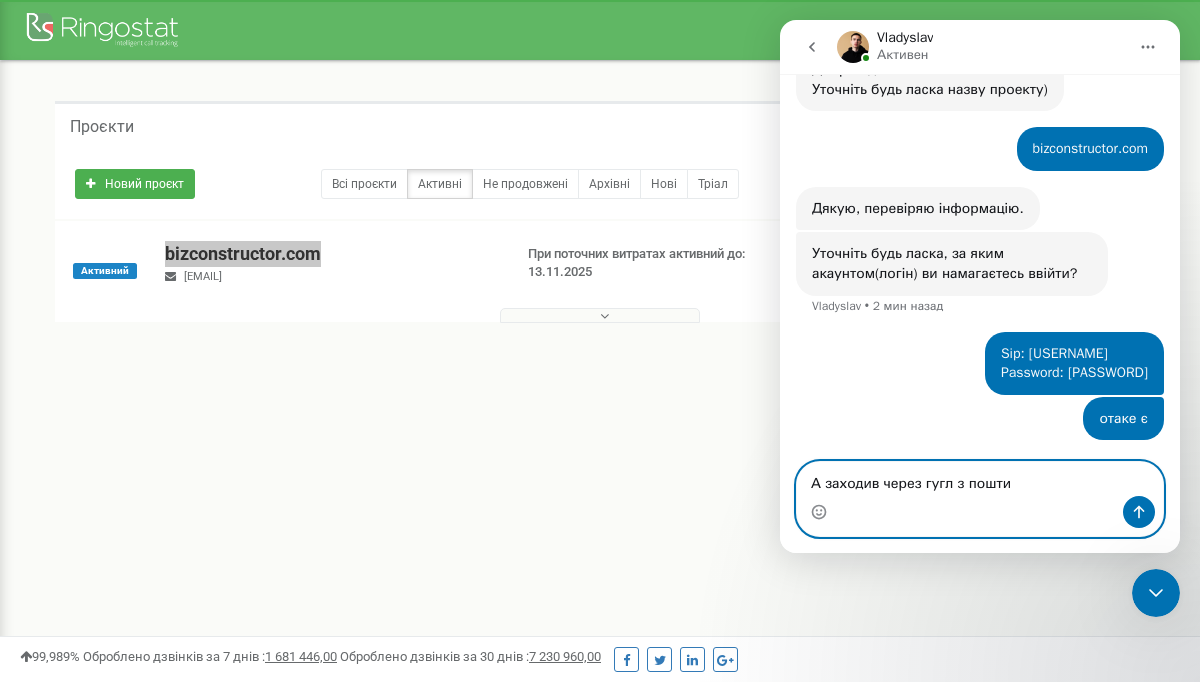 paste on "[EMAIL]" 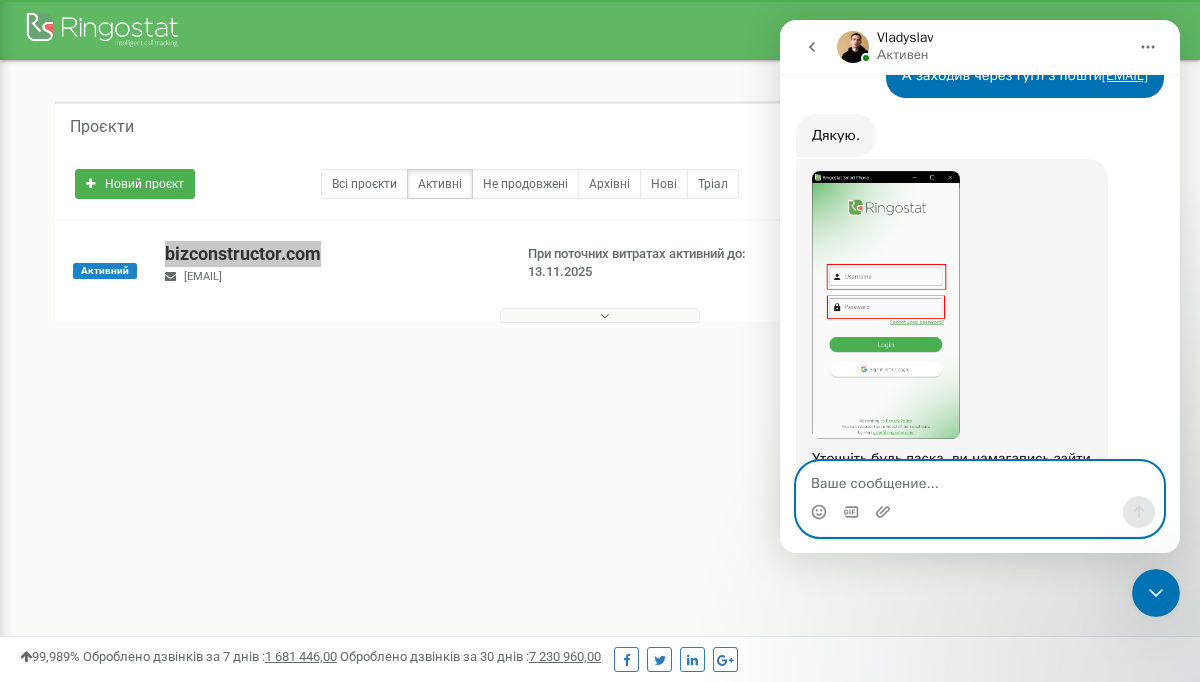 scroll, scrollTop: 1009, scrollLeft: 0, axis: vertical 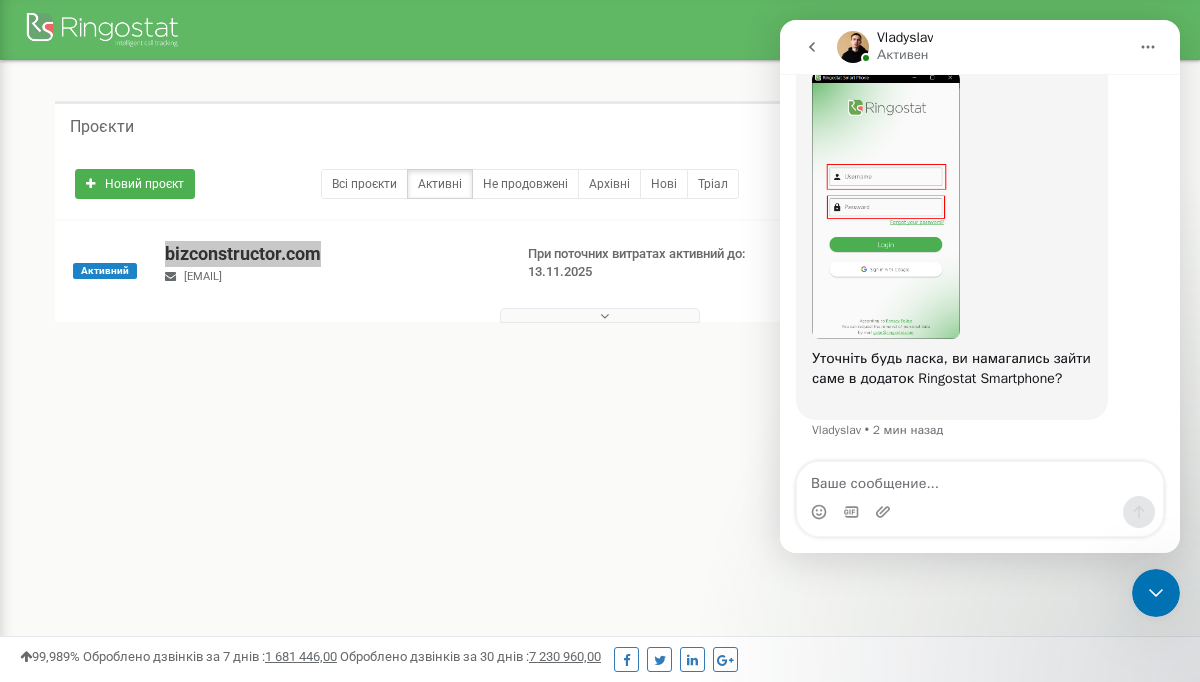 click on "Уточніть будь ласка, ви намагались зайти саме в додаток Ringostat Smartphone? [NAME]    •   2 мин назад" at bounding box center (980, 261) 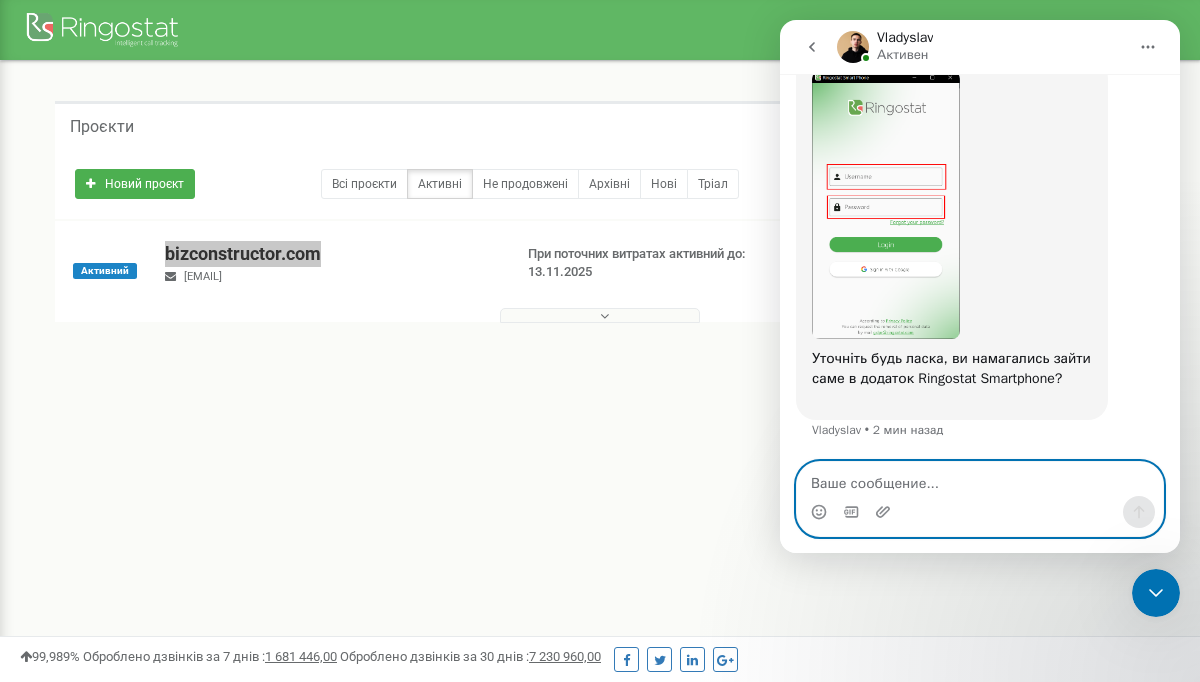 click at bounding box center [980, 479] 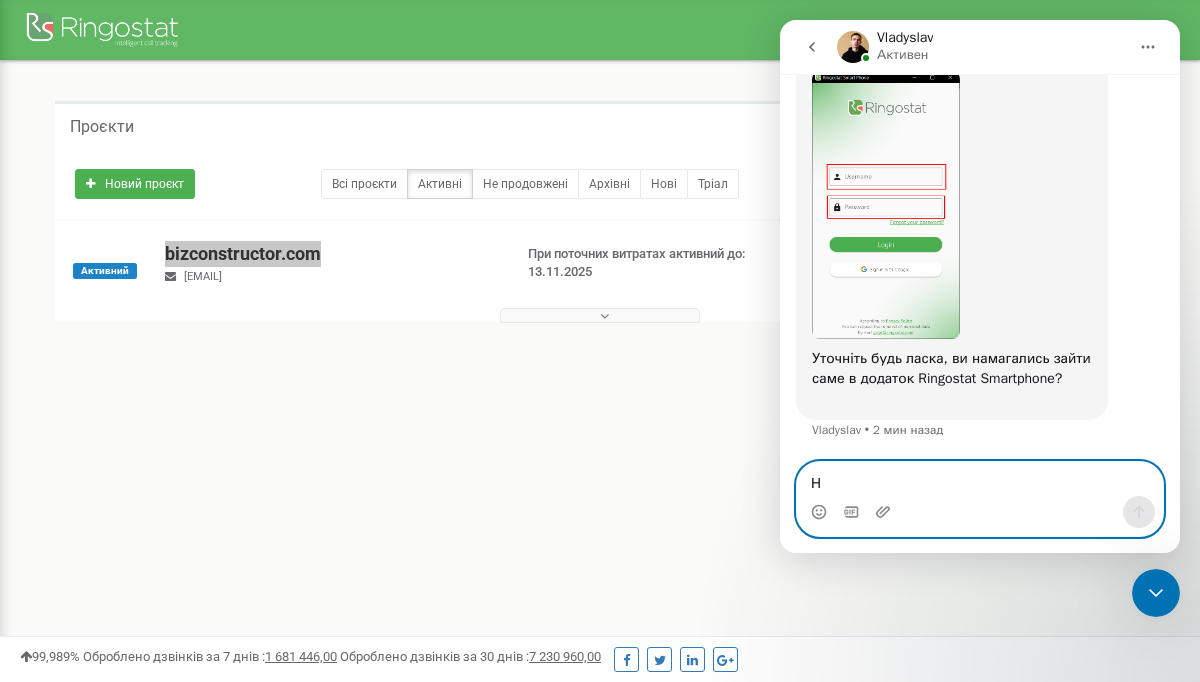 type on "Ні" 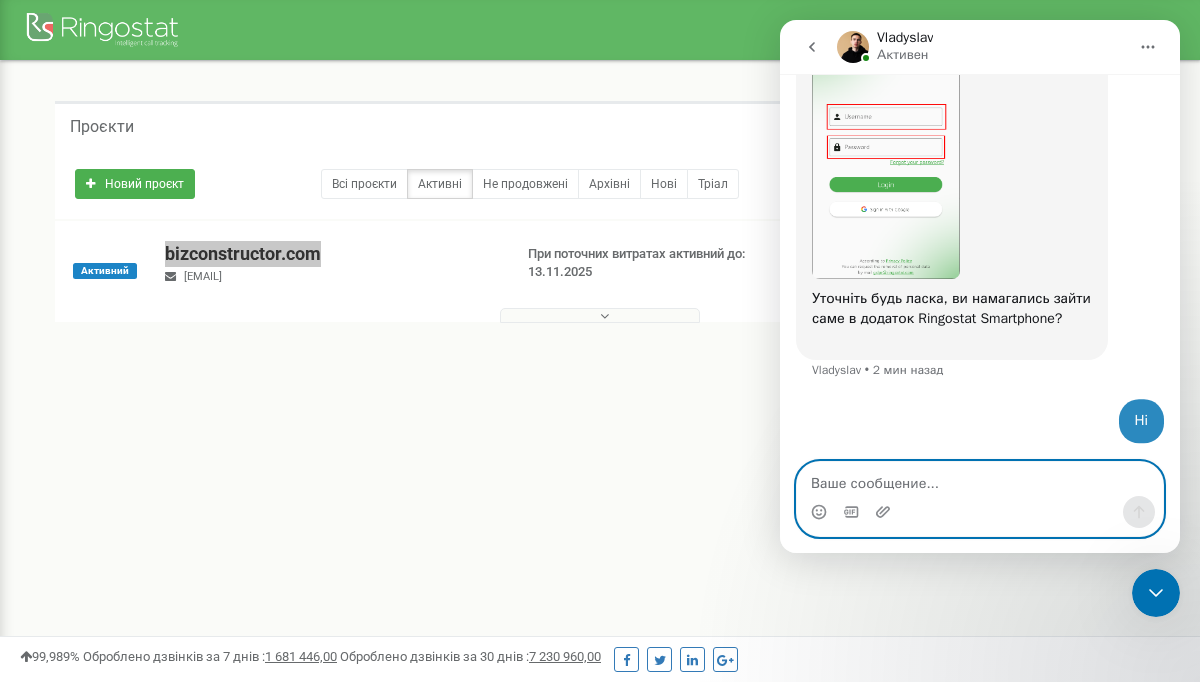 scroll, scrollTop: 1069, scrollLeft: 0, axis: vertical 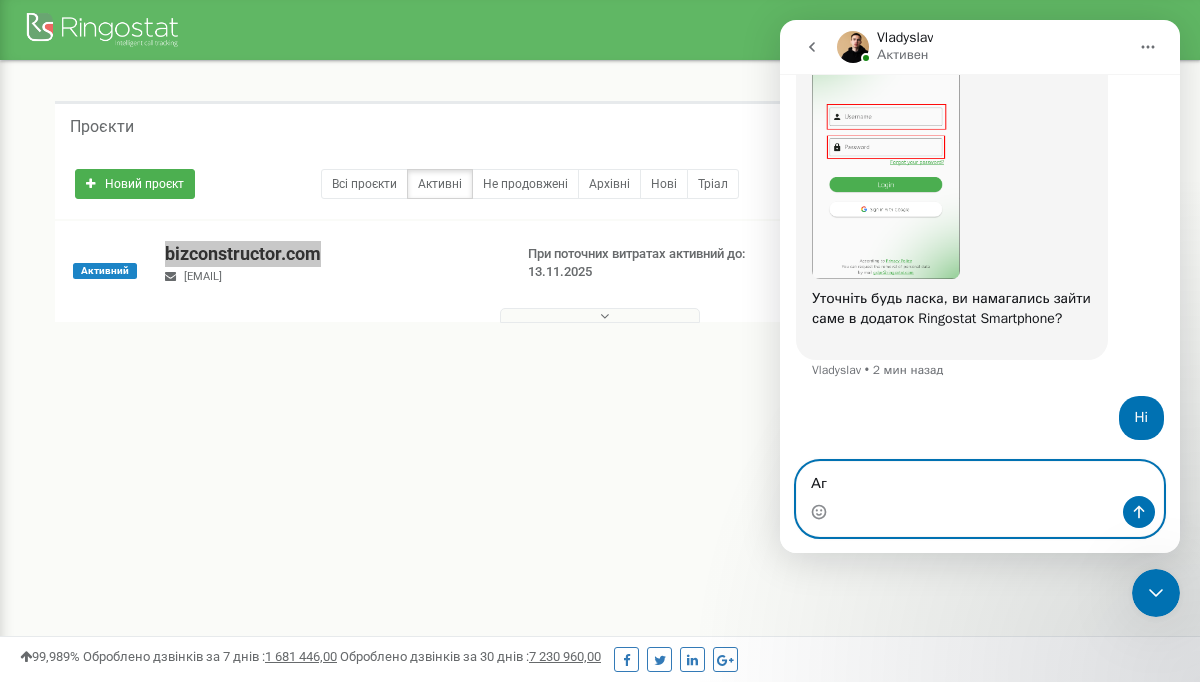 type on "Ага" 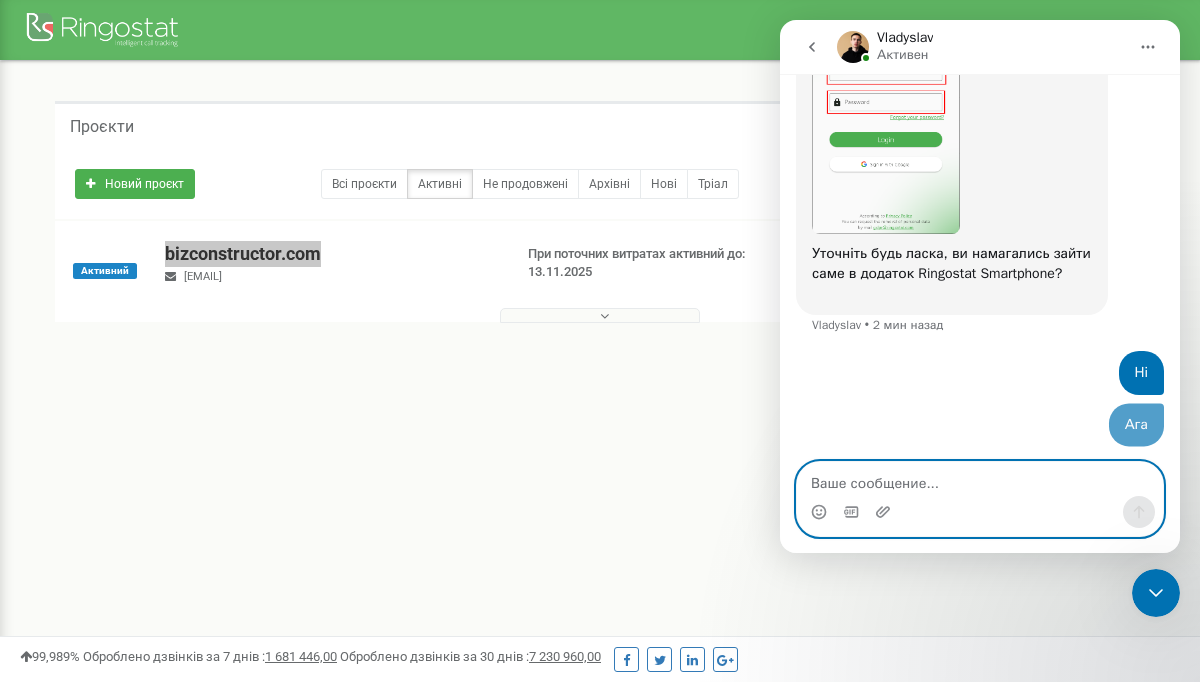 scroll, scrollTop: 1114, scrollLeft: 0, axis: vertical 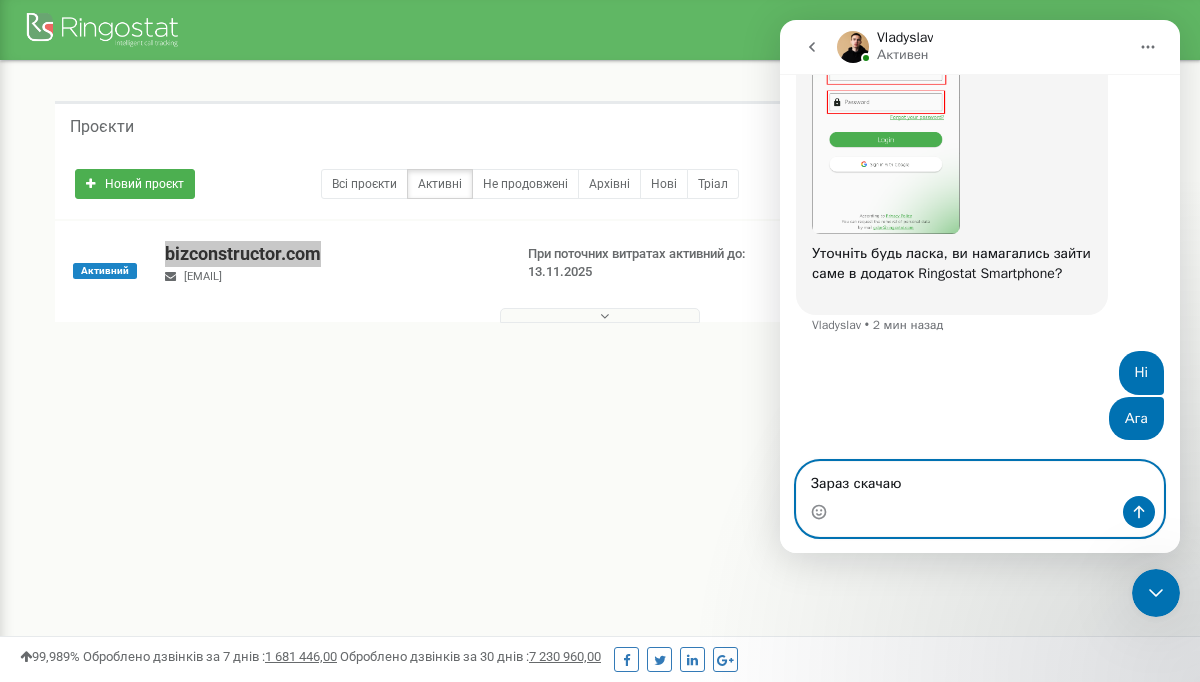 type on "Зараз скачаю" 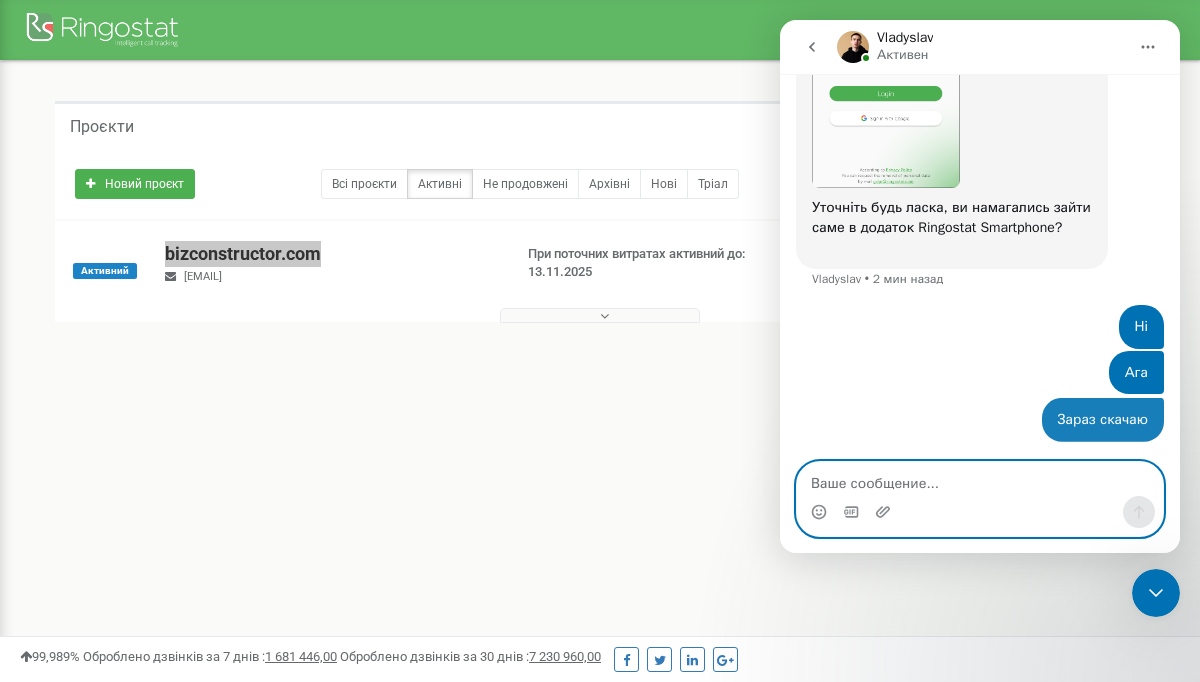 scroll, scrollTop: 1160, scrollLeft: 0, axis: vertical 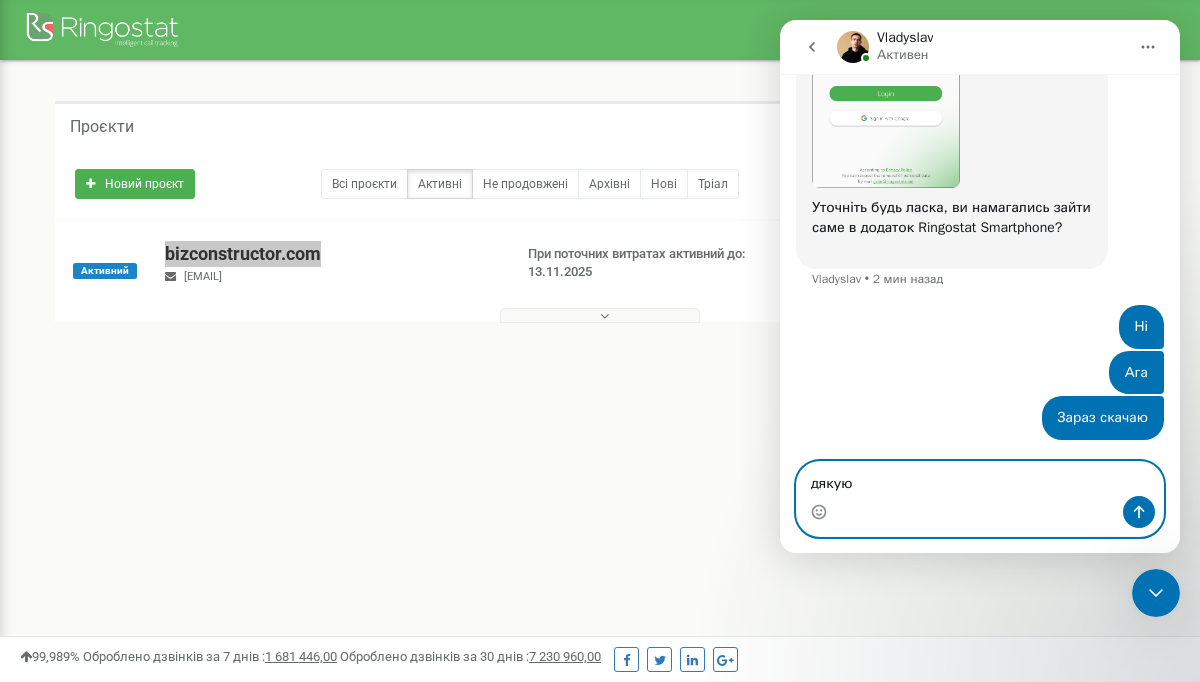 type on "дякую" 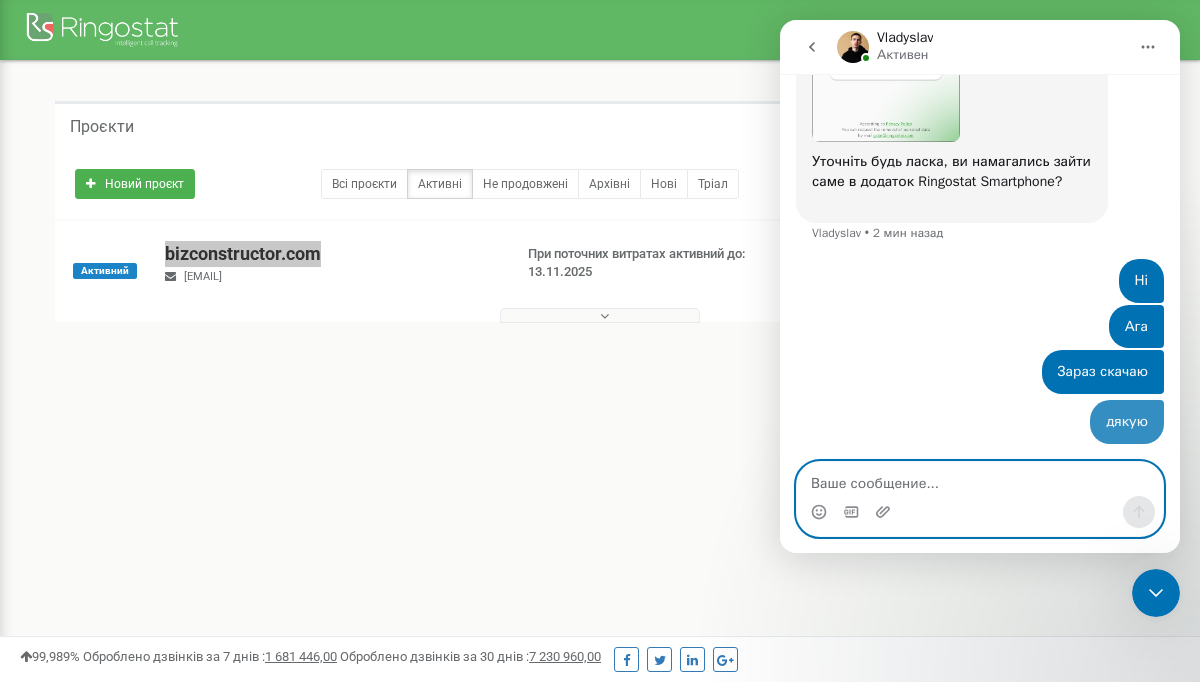 scroll, scrollTop: 1206, scrollLeft: 0, axis: vertical 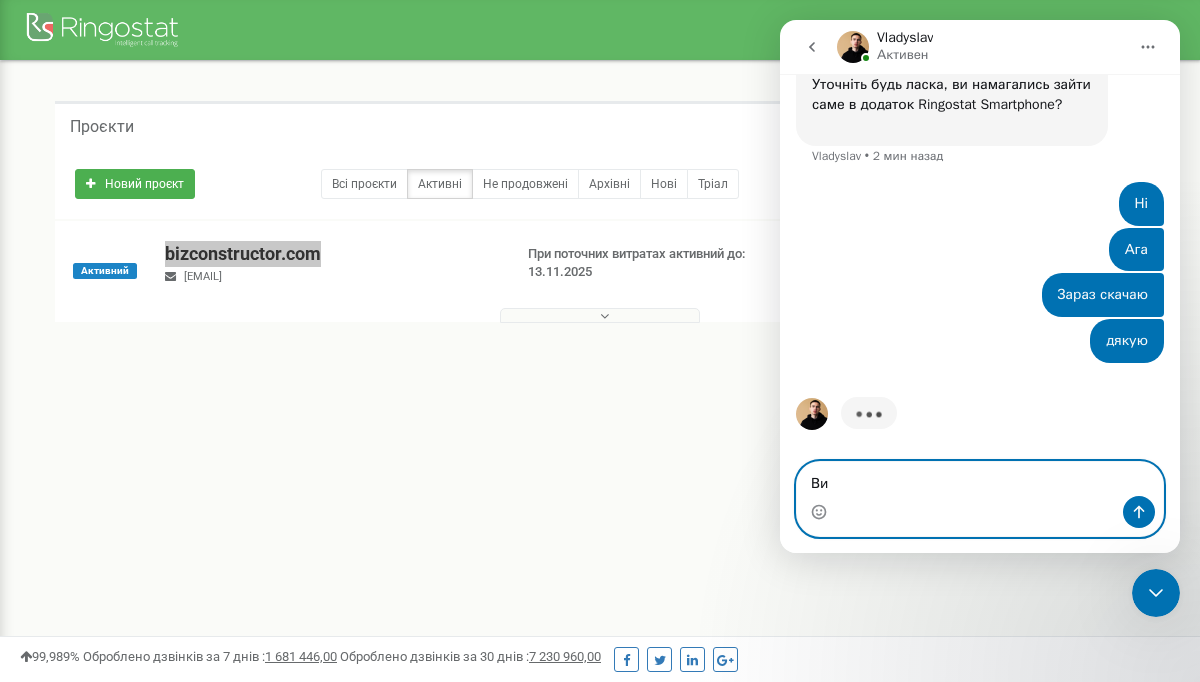 type on "В" 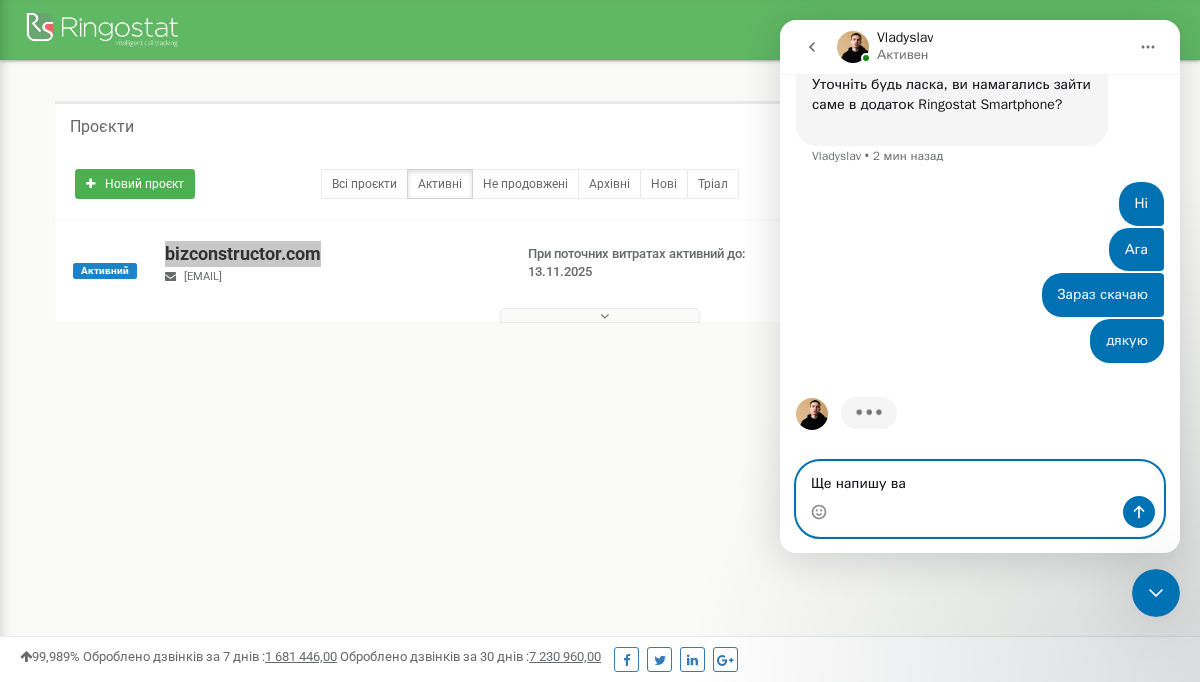 type on "Ще напишу вам" 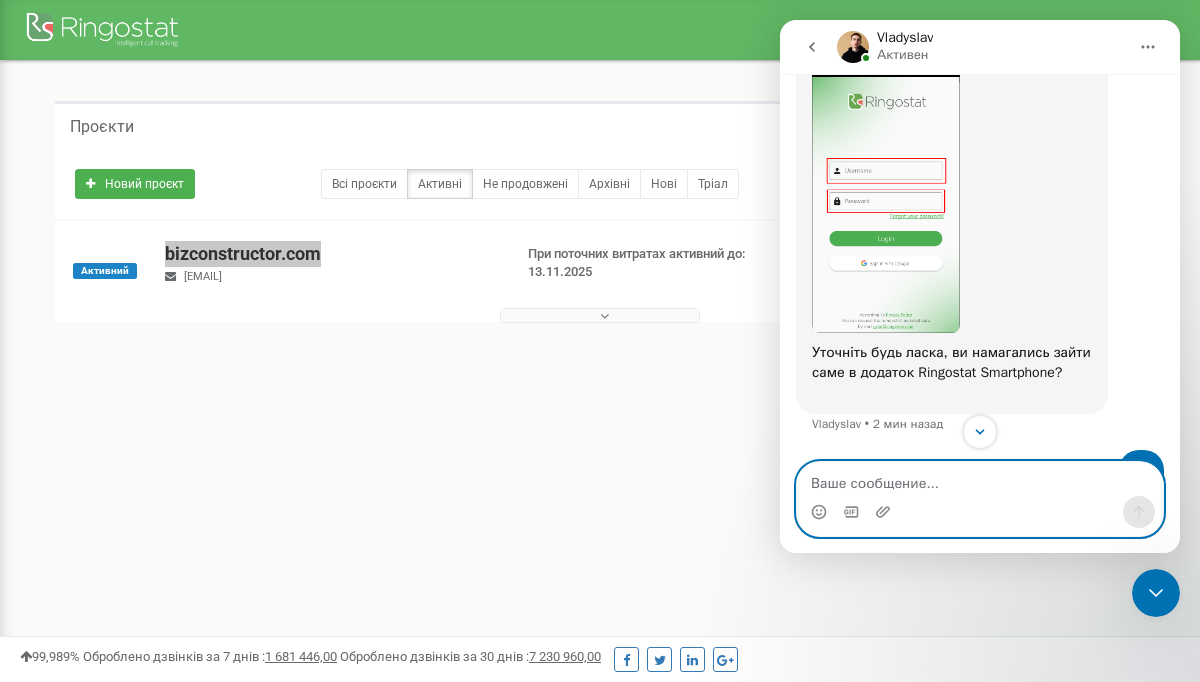 scroll, scrollTop: 953, scrollLeft: 0, axis: vertical 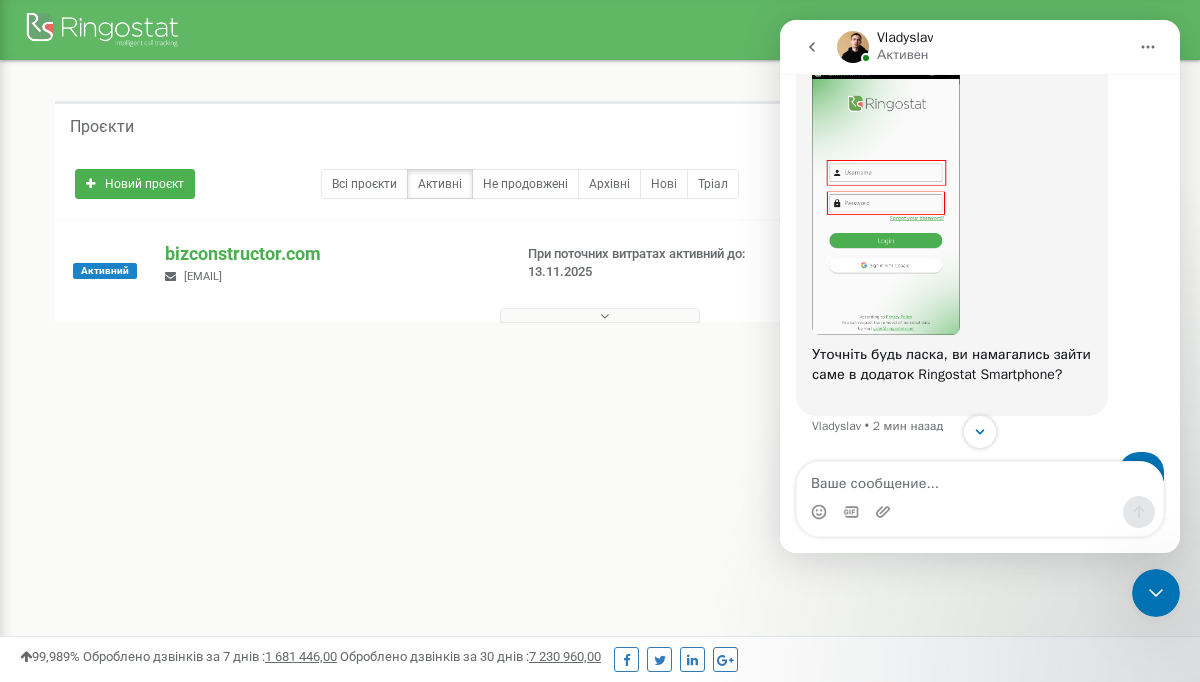 click on "Проєкти
Новий проєкт
Всі проєкти
Активні
Не продовжені
Архівні
Нові
Тріал
Пошук" at bounding box center [600, 247] 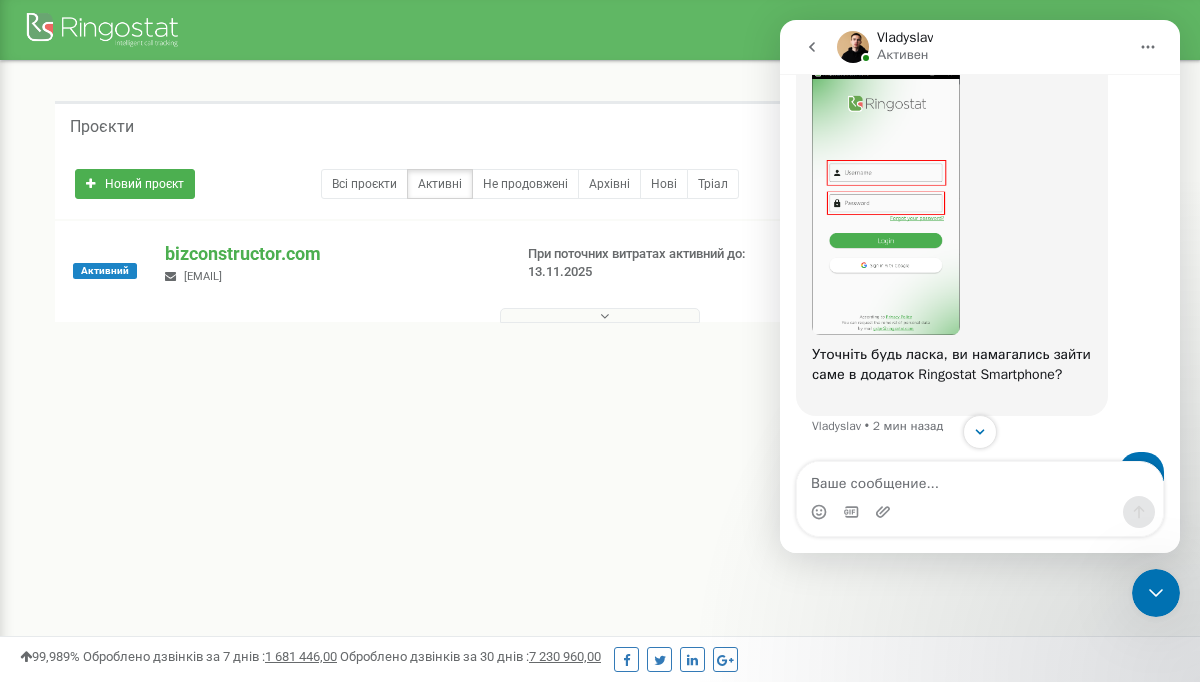 click on "1 - 1 of 1" at bounding box center (600, 359) 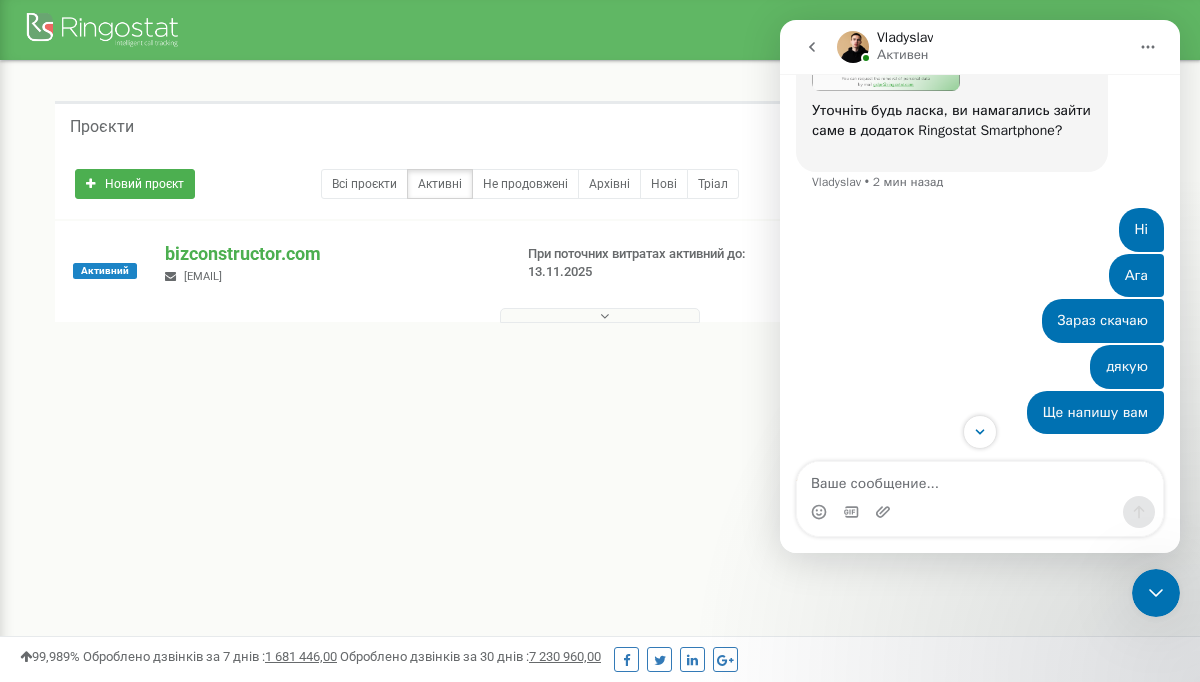 scroll, scrollTop: 1328, scrollLeft: 0, axis: vertical 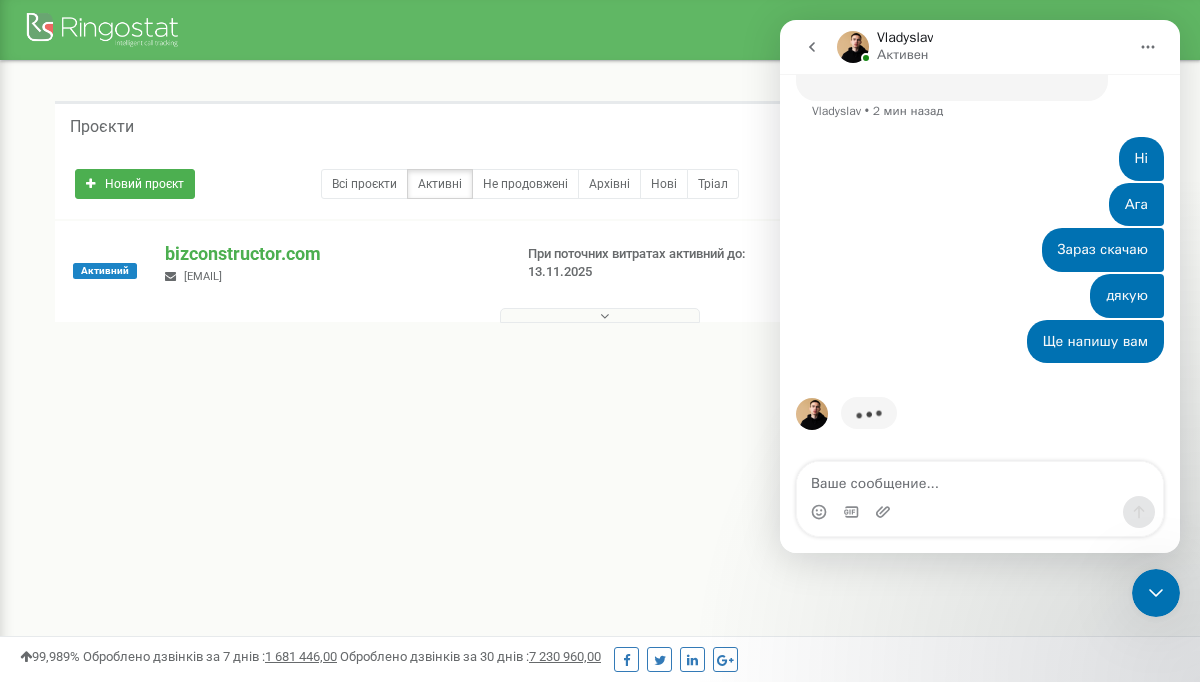 click on "Проєкти
Новий проєкт
Всі проєкти
Активні
Не продовжені
Архівні
Нові
Тріал
Пошук" at bounding box center [600, 247] 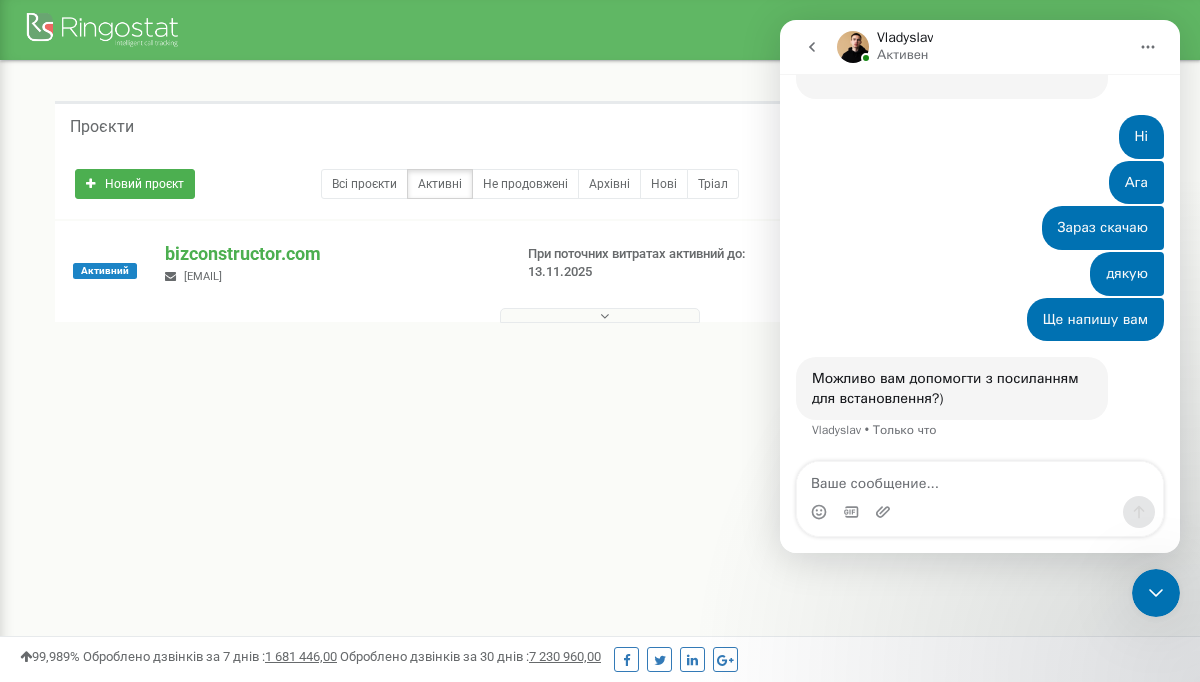 scroll, scrollTop: 1330, scrollLeft: 0, axis: vertical 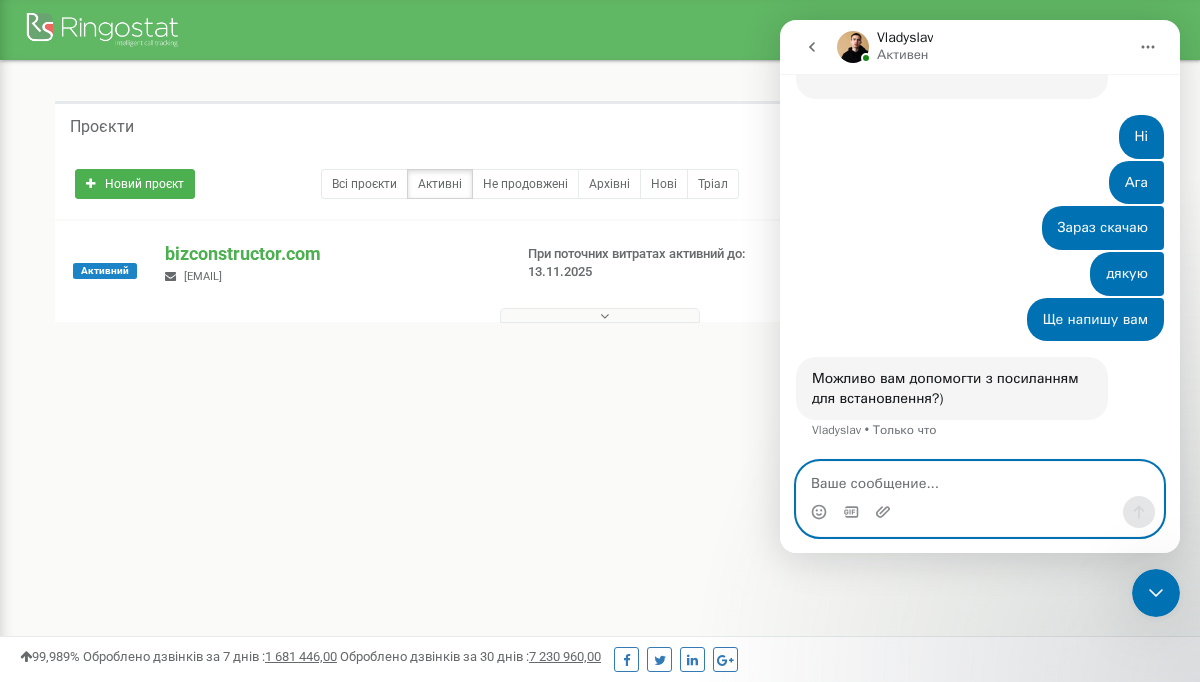 click at bounding box center (980, 479) 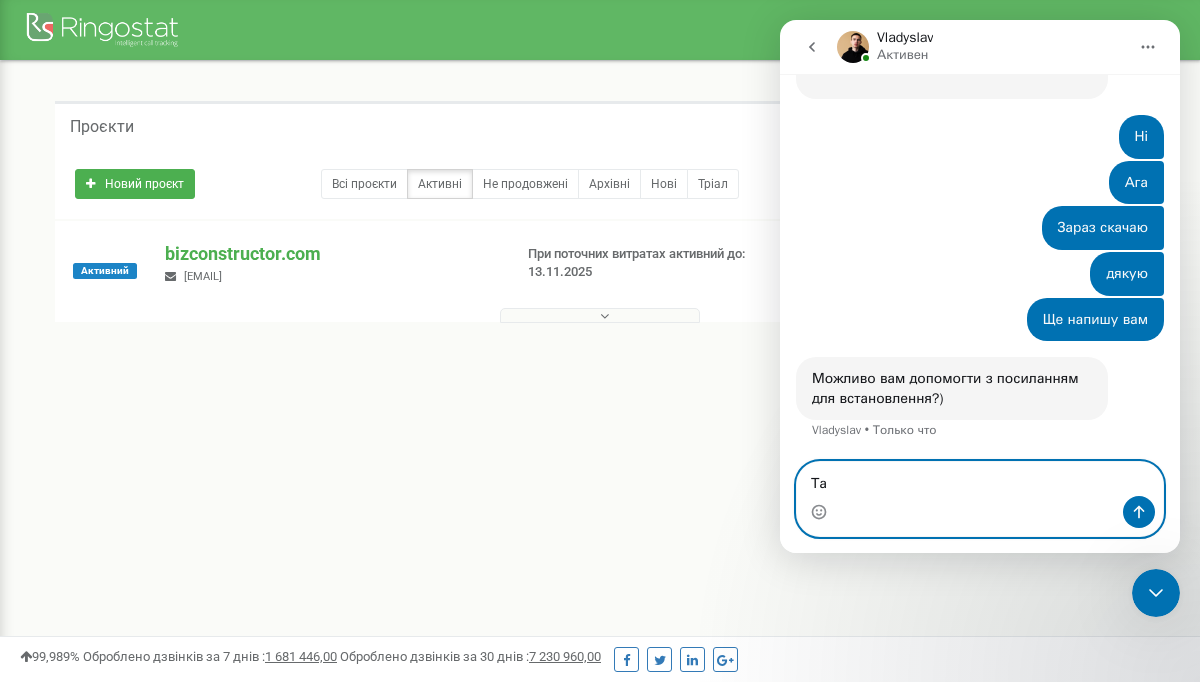 type on "Так" 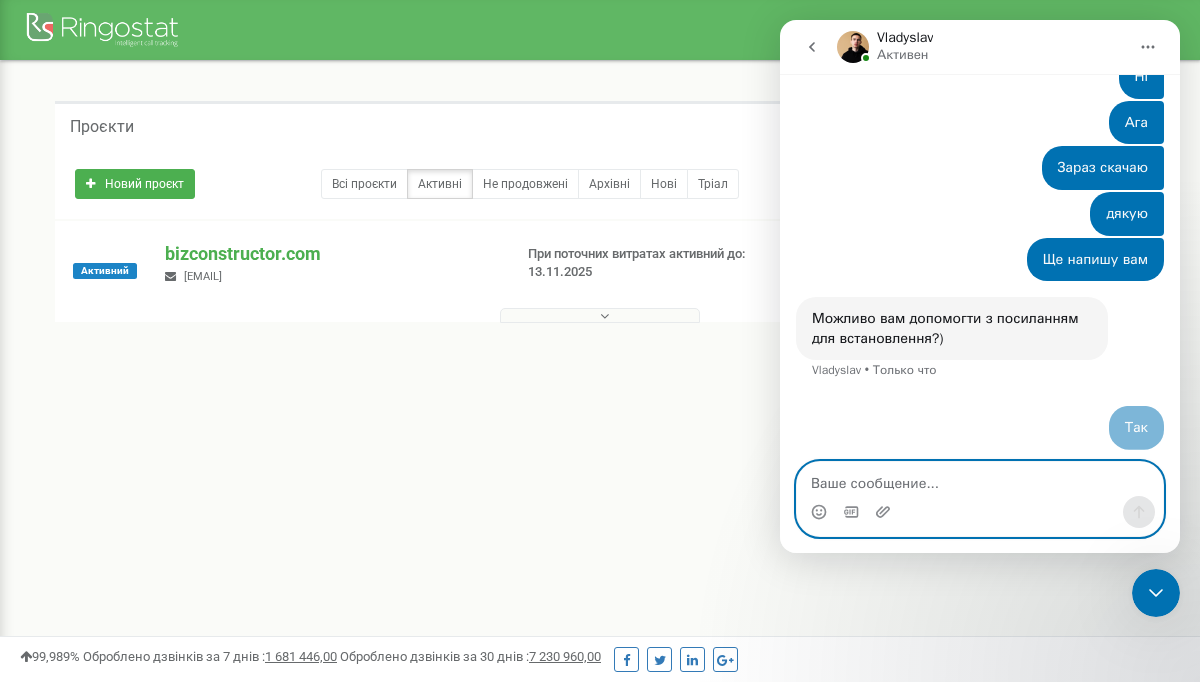 scroll, scrollTop: 1390, scrollLeft: 0, axis: vertical 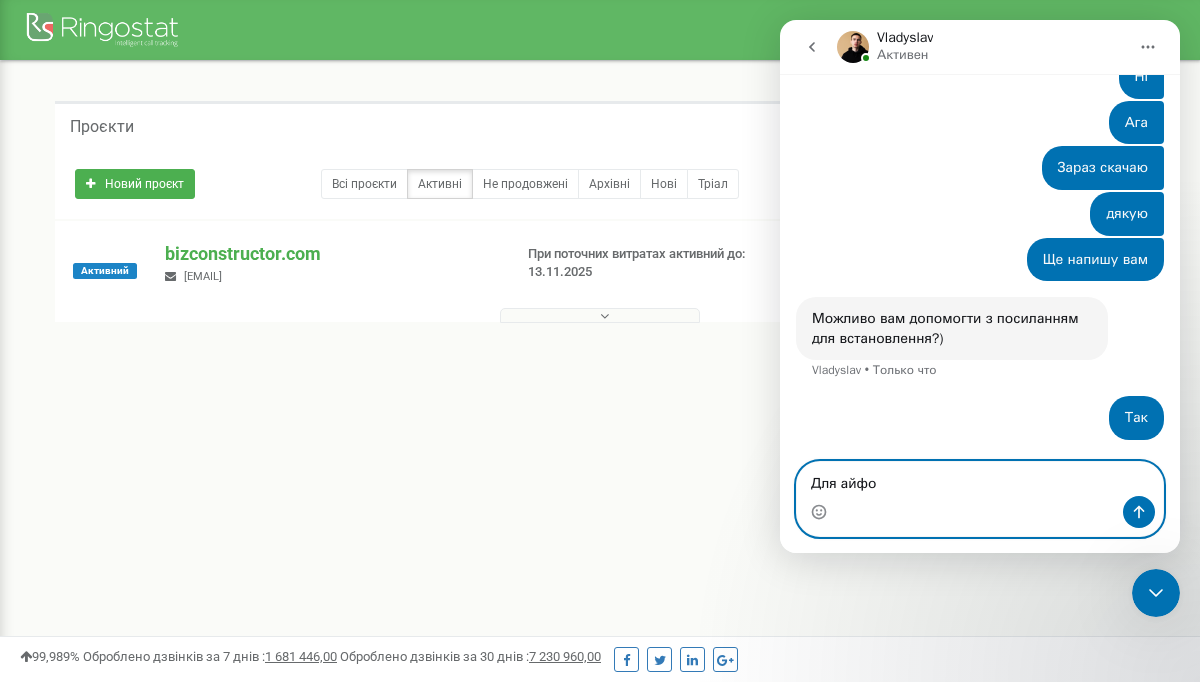 type on "Для айфон" 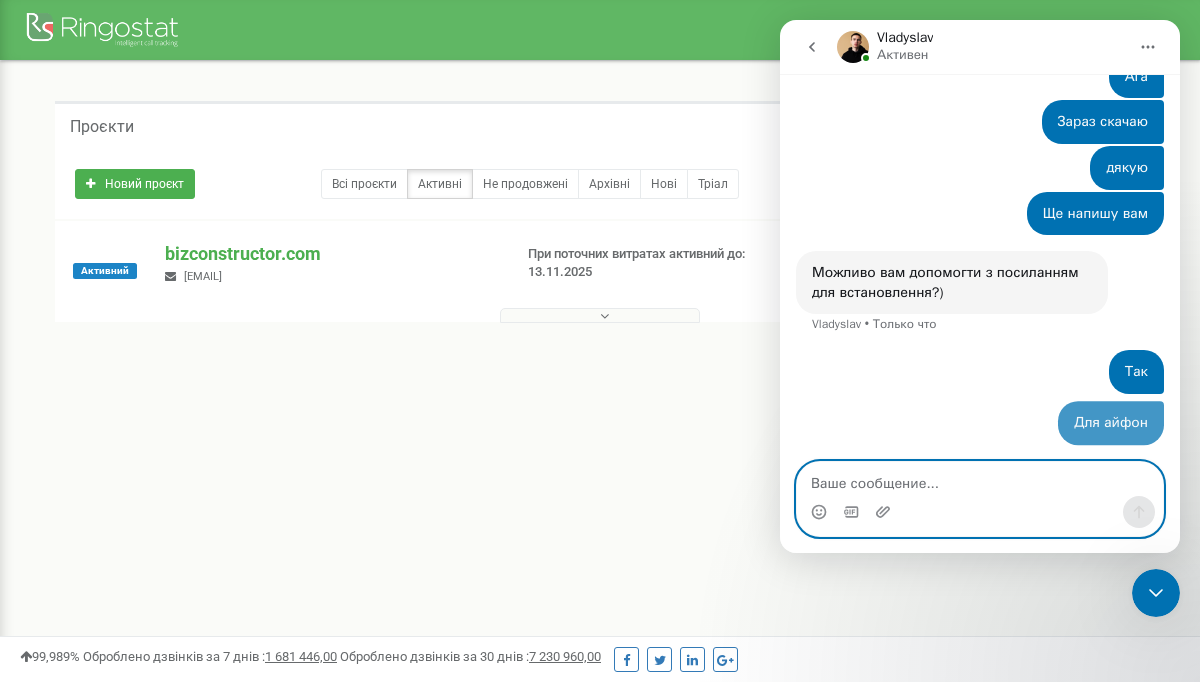 scroll, scrollTop: 1436, scrollLeft: 0, axis: vertical 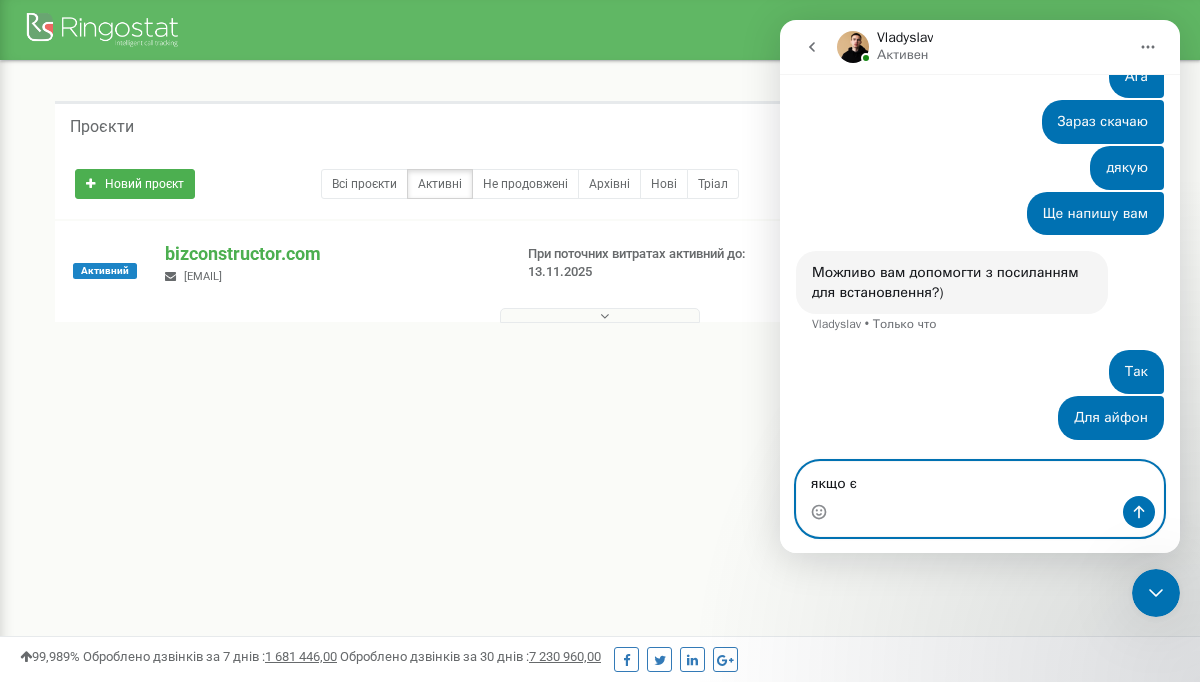 type on "якщо є" 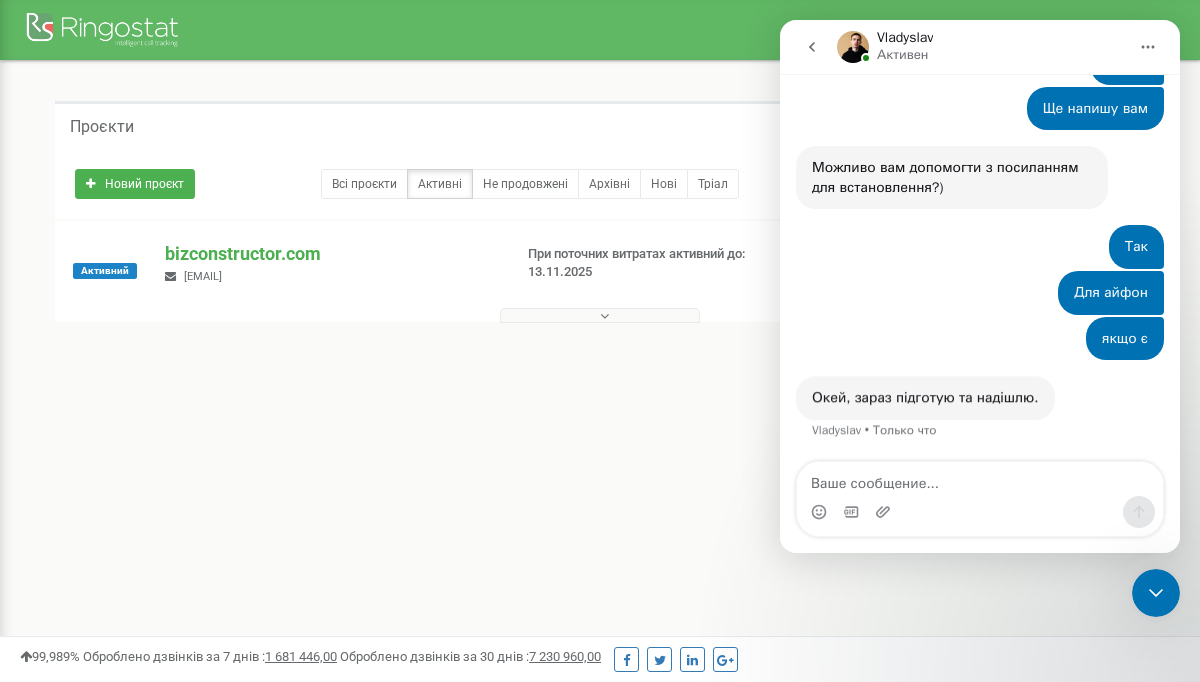 scroll, scrollTop: 1541, scrollLeft: 0, axis: vertical 